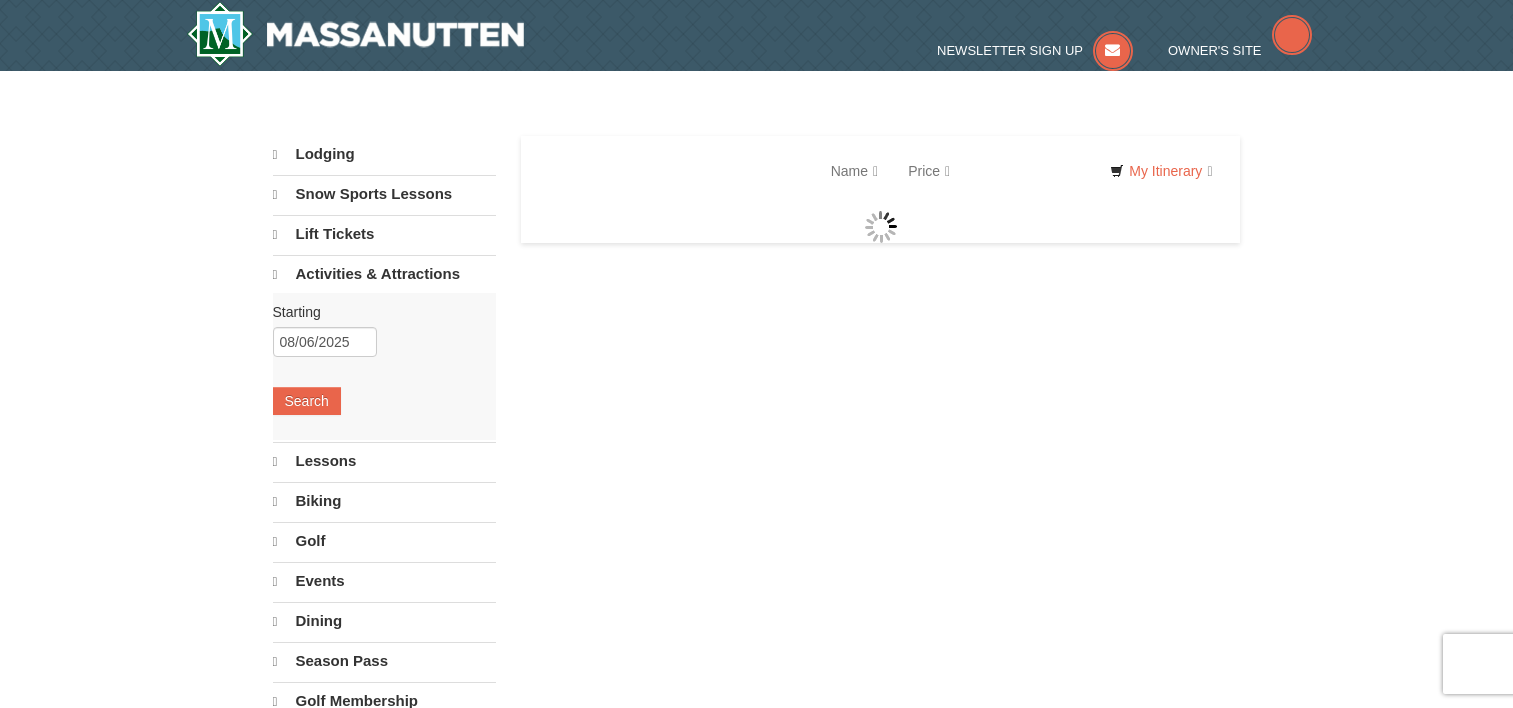 scroll, scrollTop: 0, scrollLeft: 0, axis: both 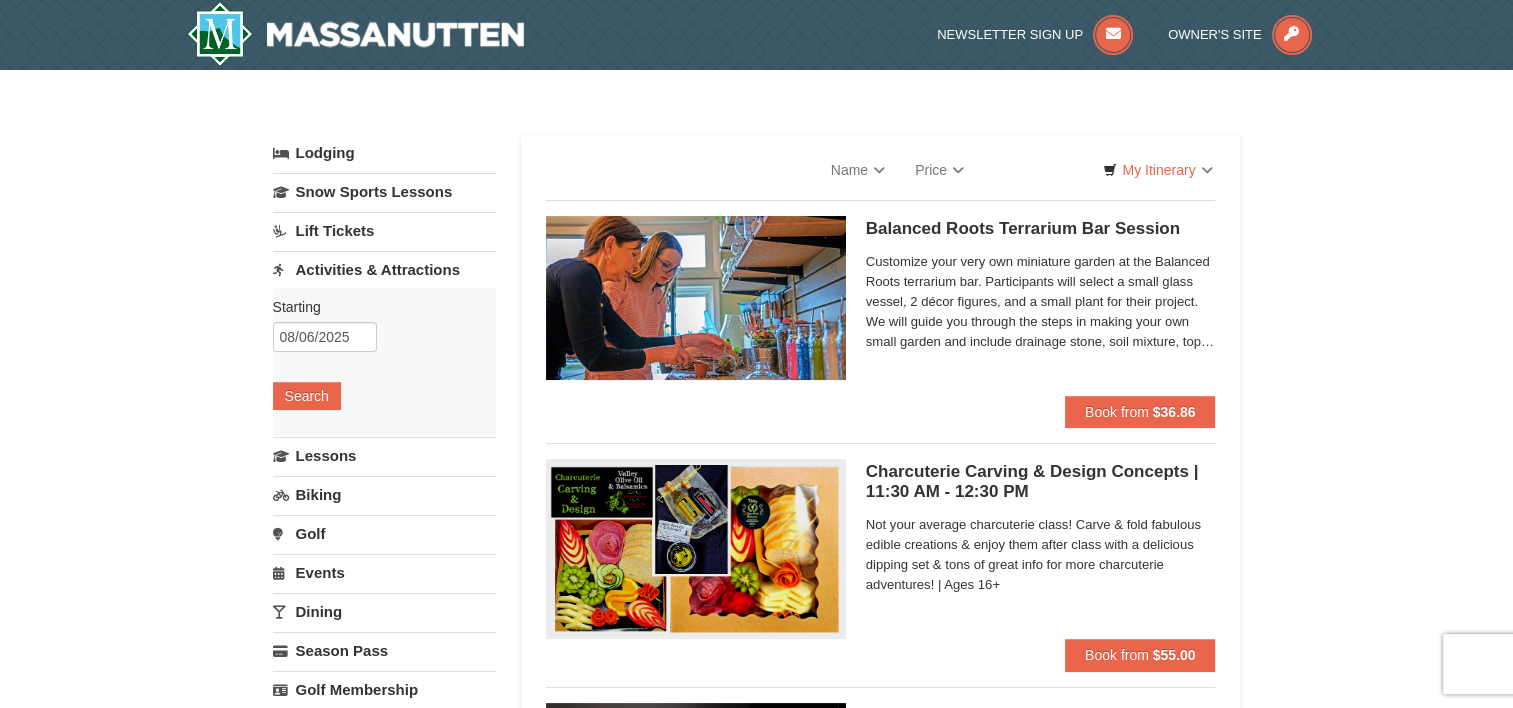 select on "8" 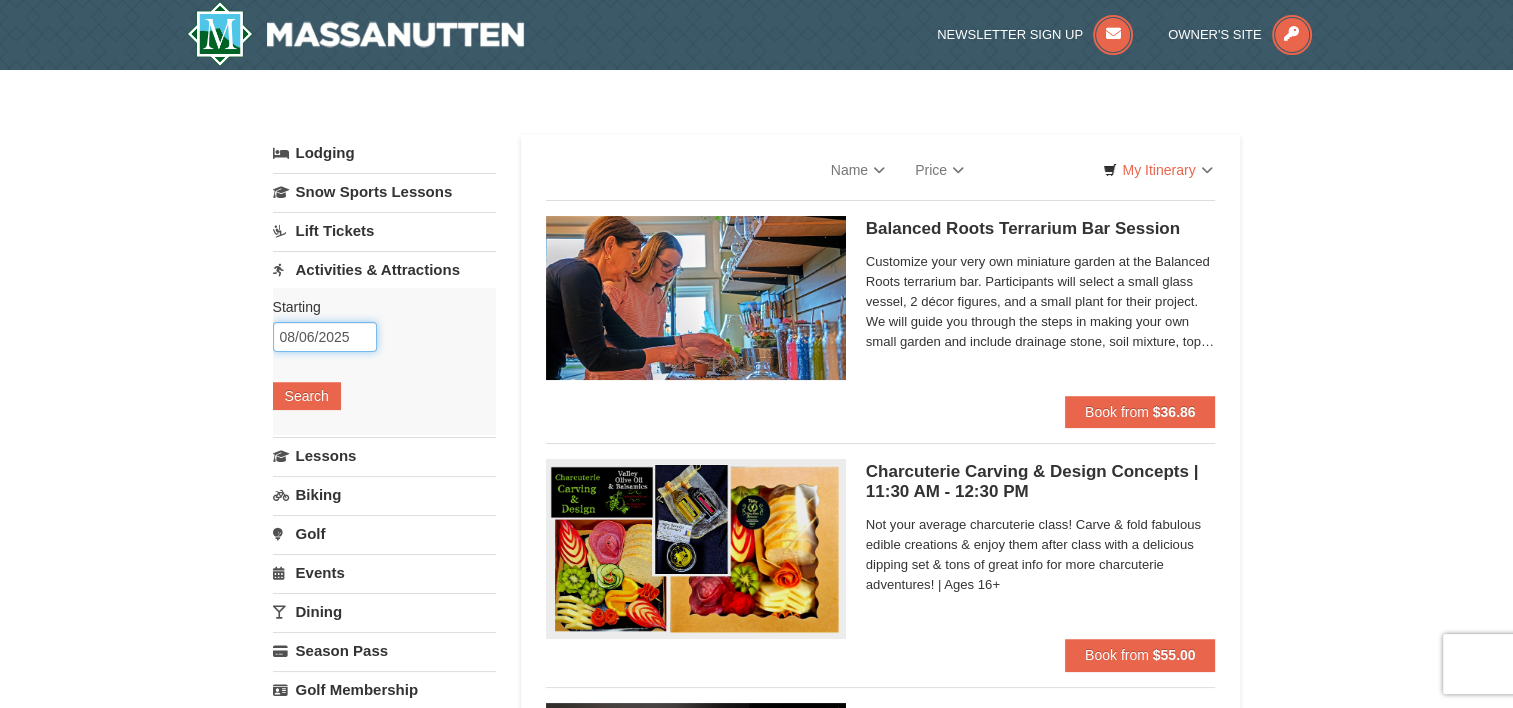 click on "08/06/2025" at bounding box center [325, 337] 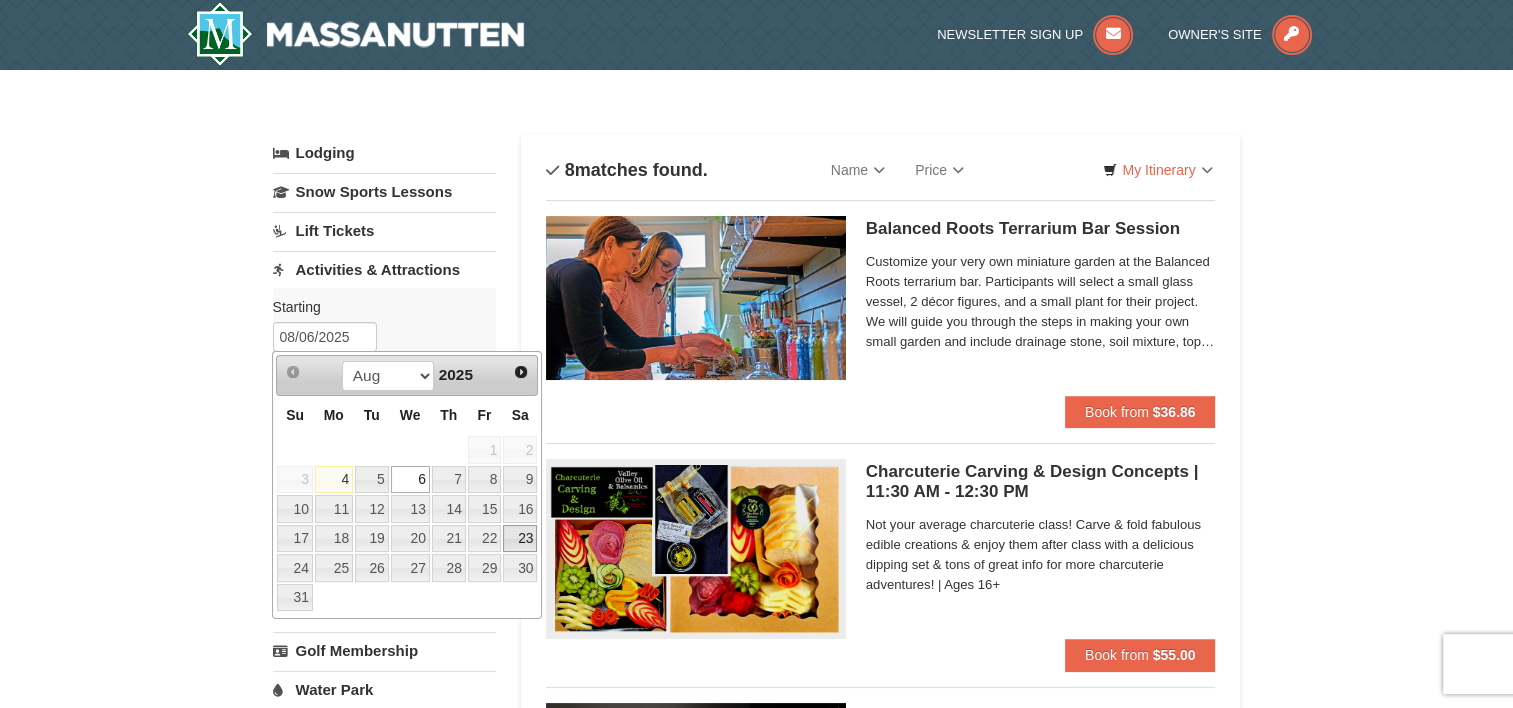 click on "23" at bounding box center (520, 539) 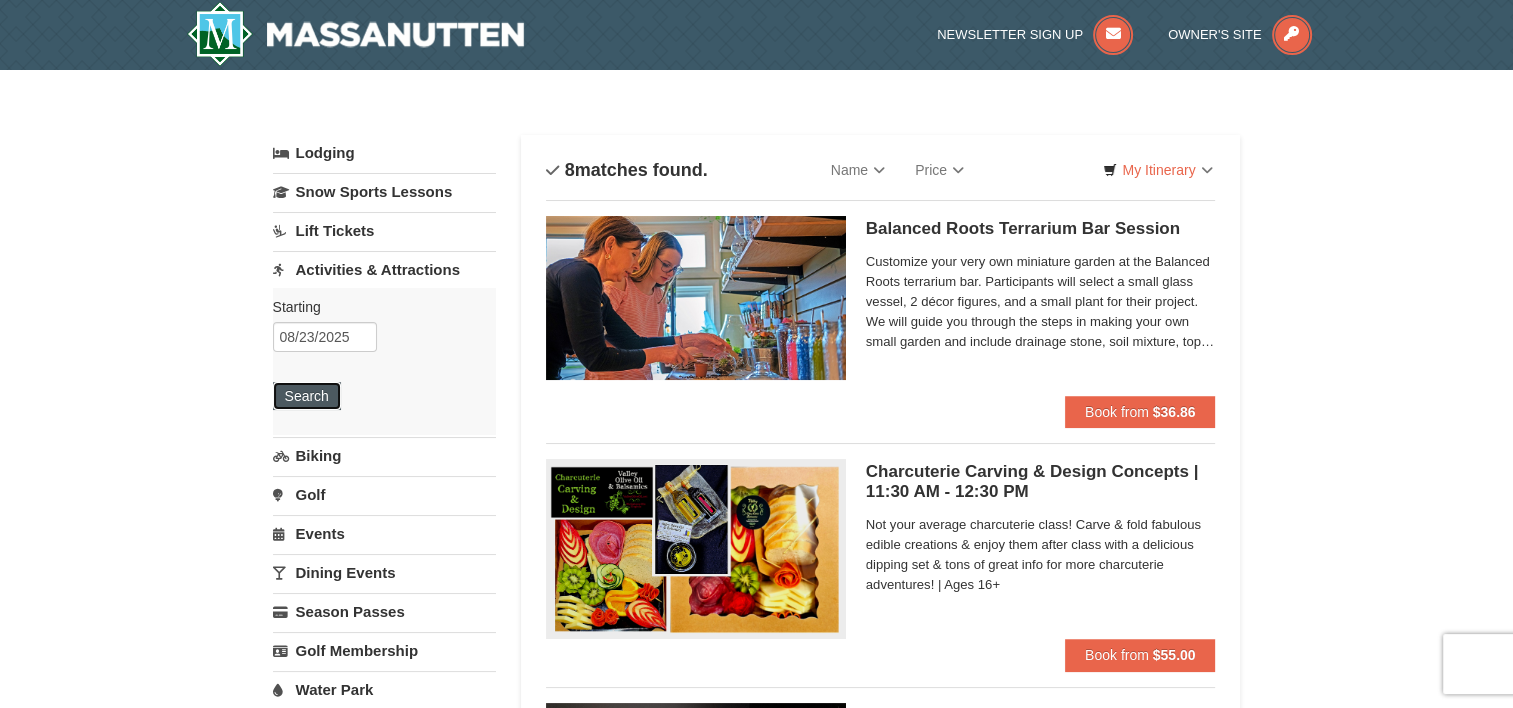 click on "Search" at bounding box center (307, 396) 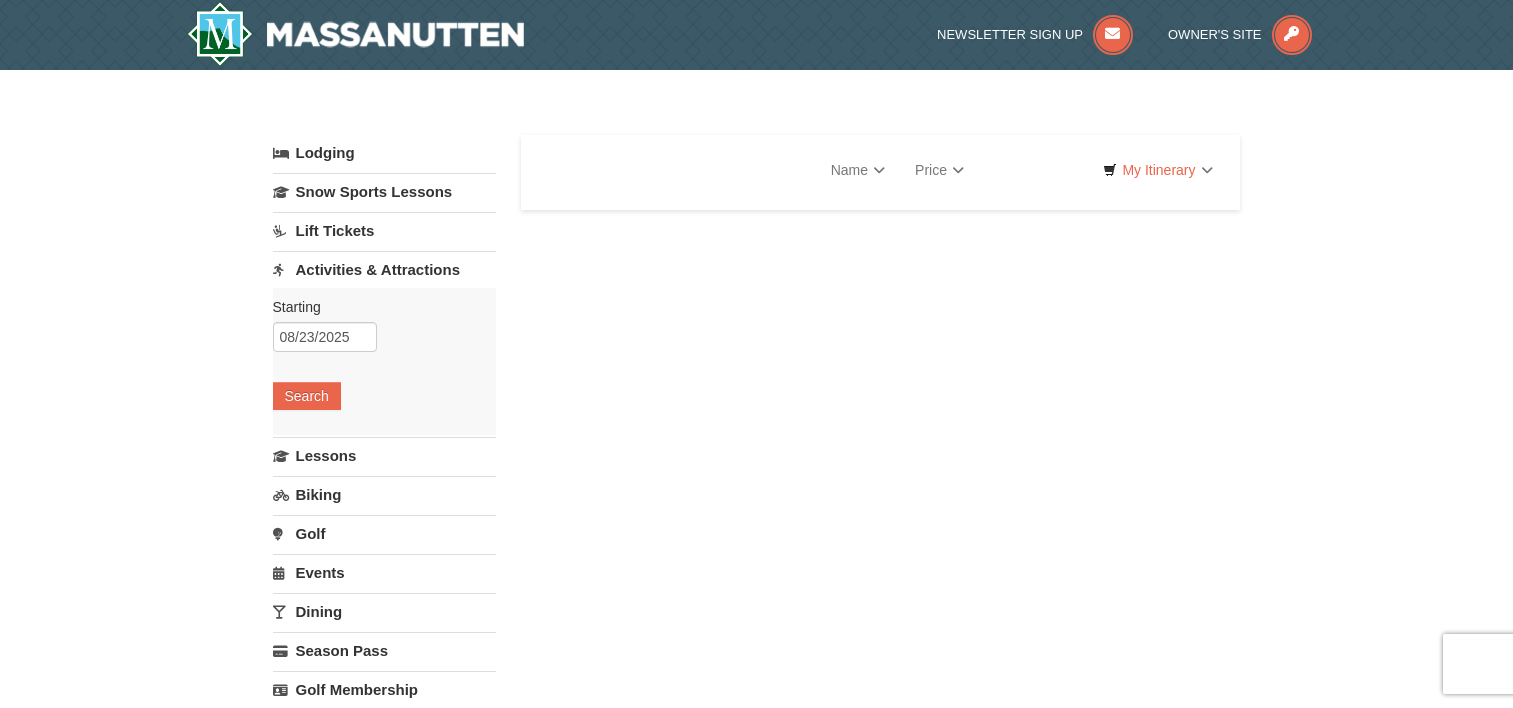 scroll, scrollTop: 0, scrollLeft: 0, axis: both 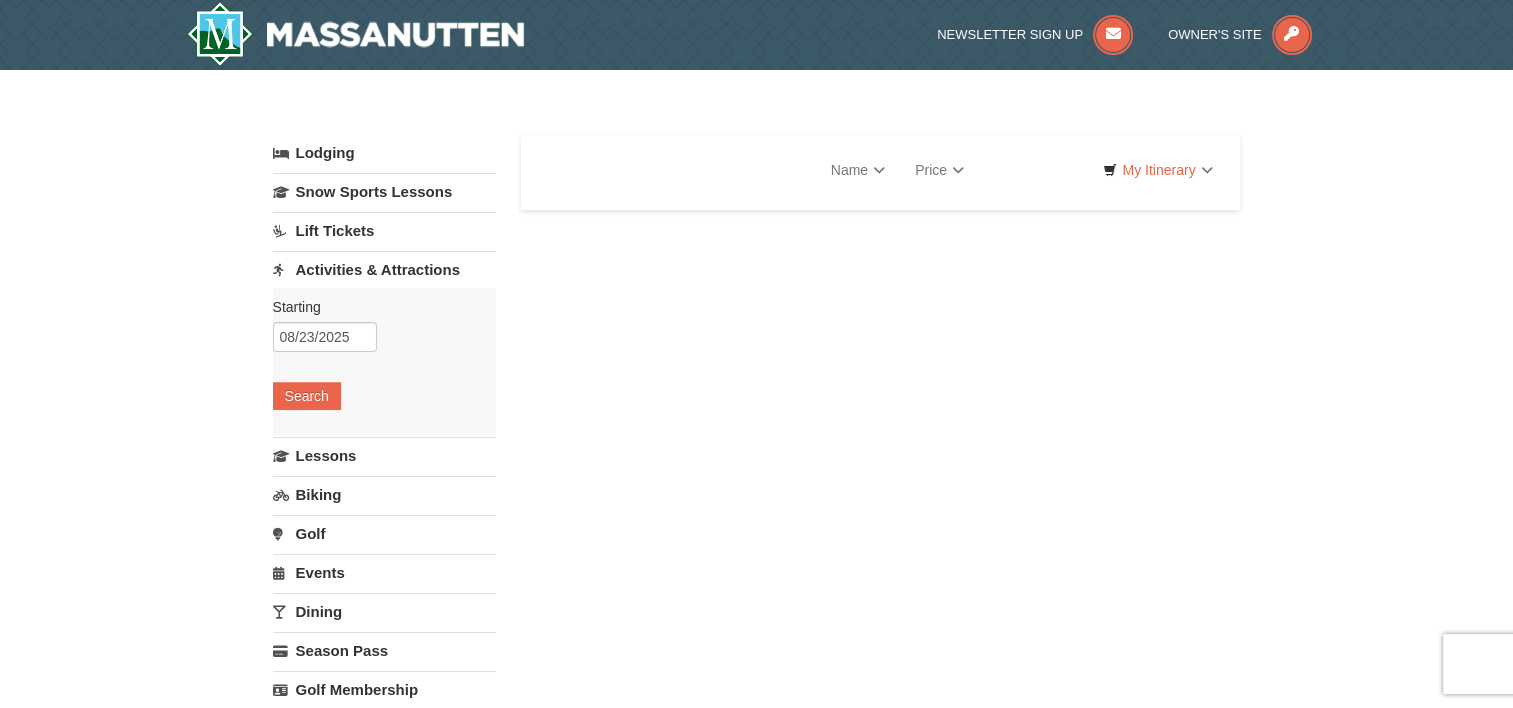select on "8" 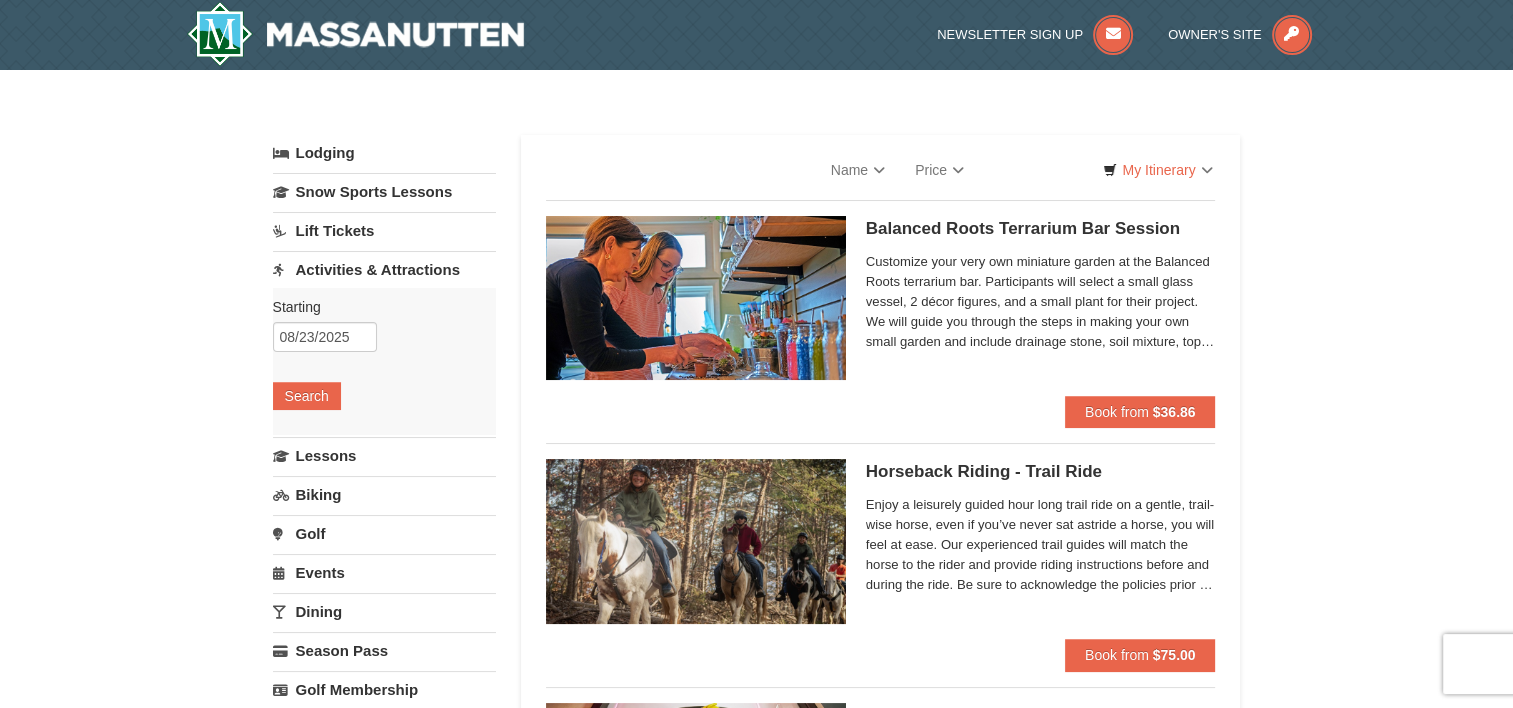 select on "8" 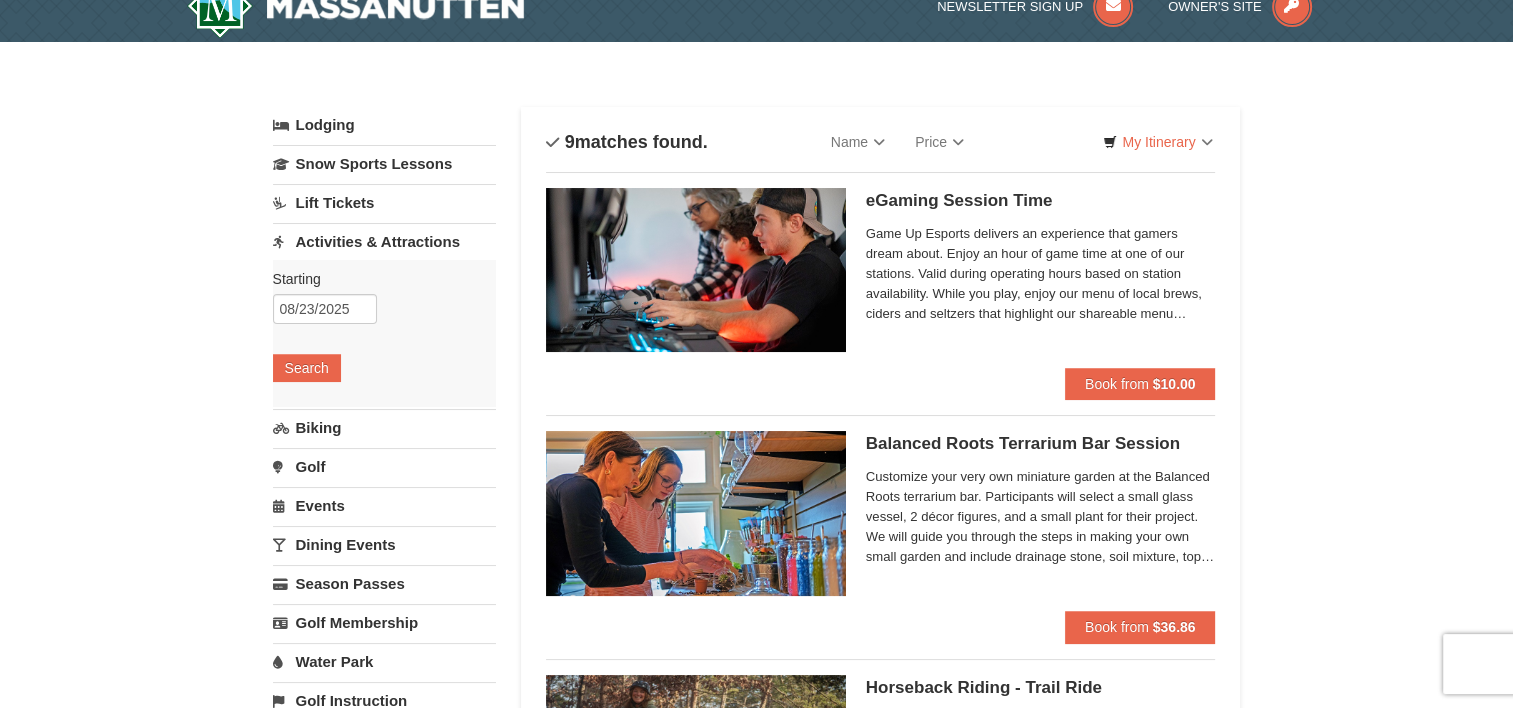 scroll, scrollTop: 0, scrollLeft: 0, axis: both 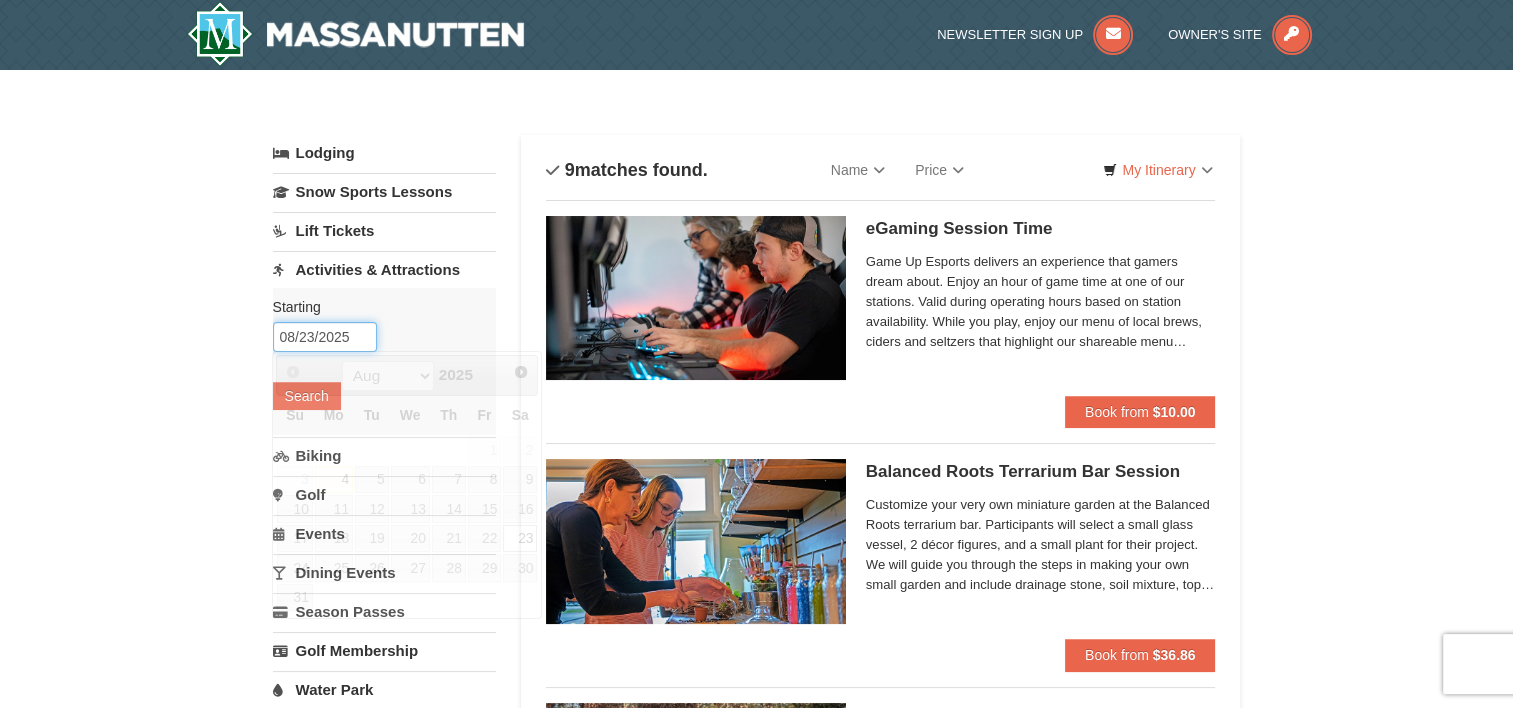 click on "08/23/2025" at bounding box center [325, 337] 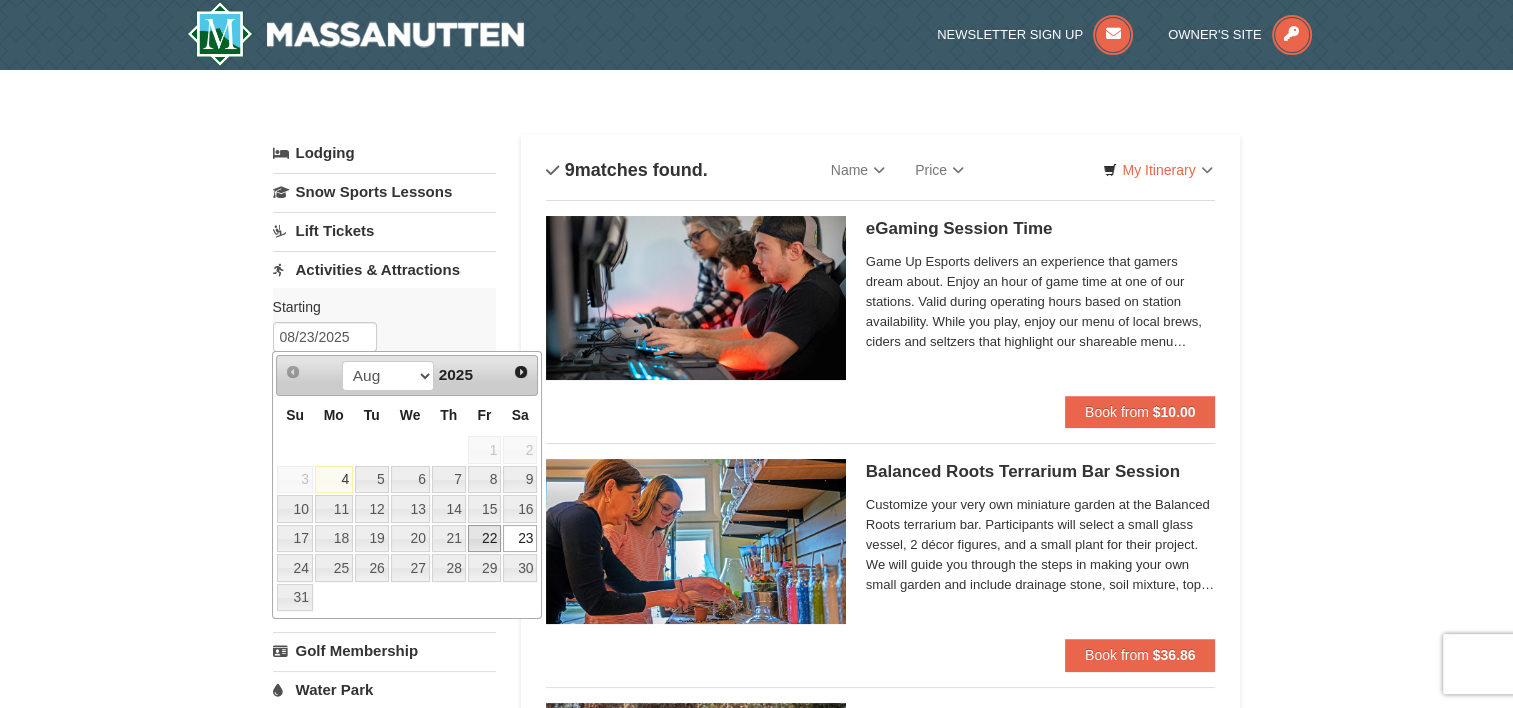 click on "22" at bounding box center [485, 539] 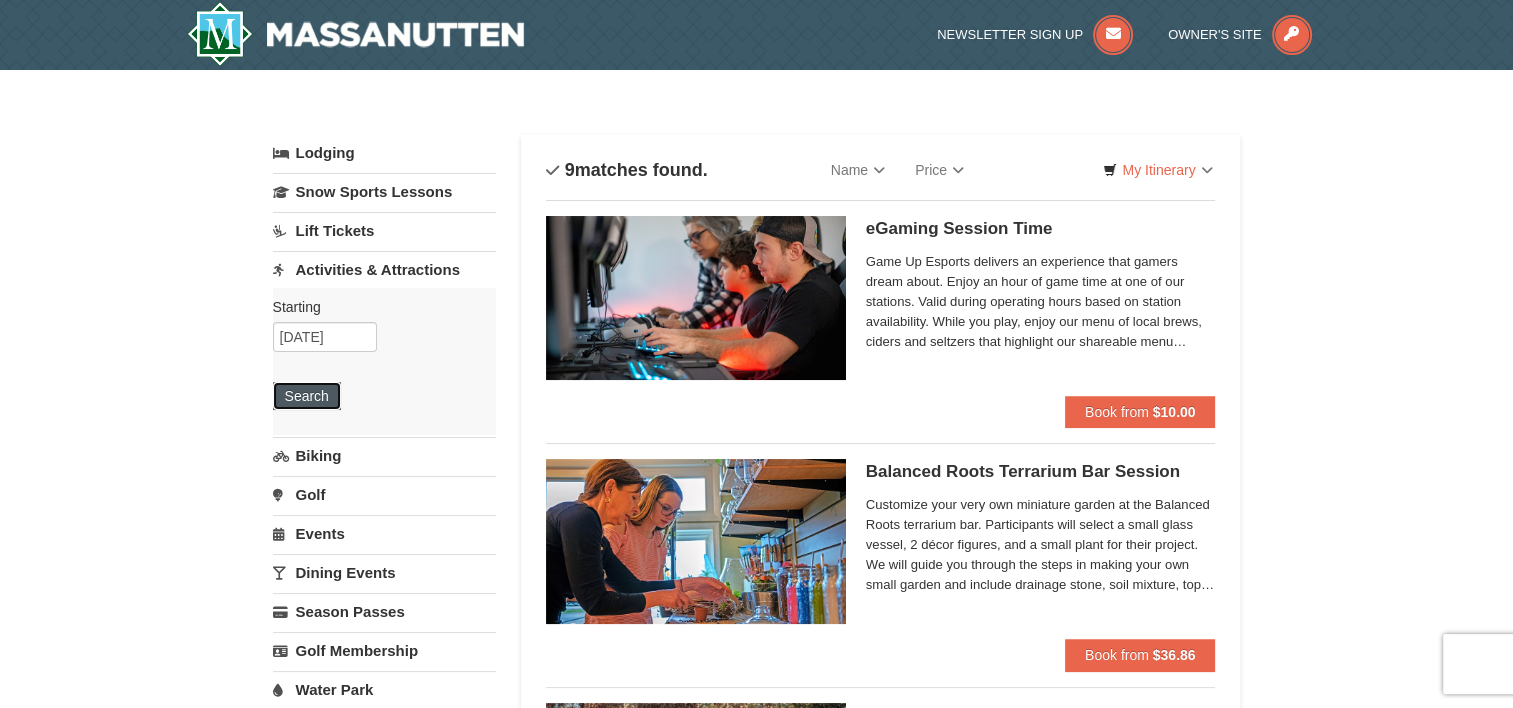 click on "Search" at bounding box center [307, 396] 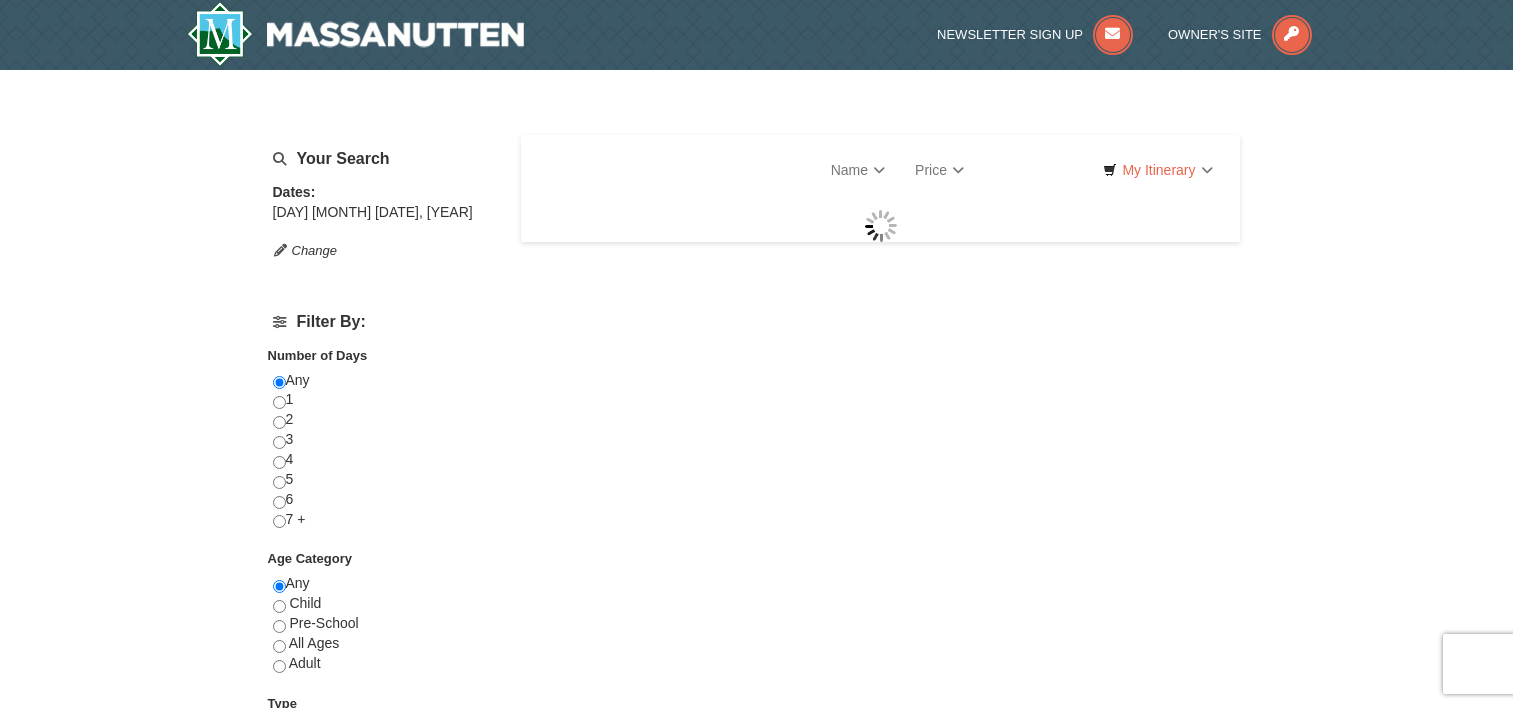 scroll, scrollTop: 0, scrollLeft: 0, axis: both 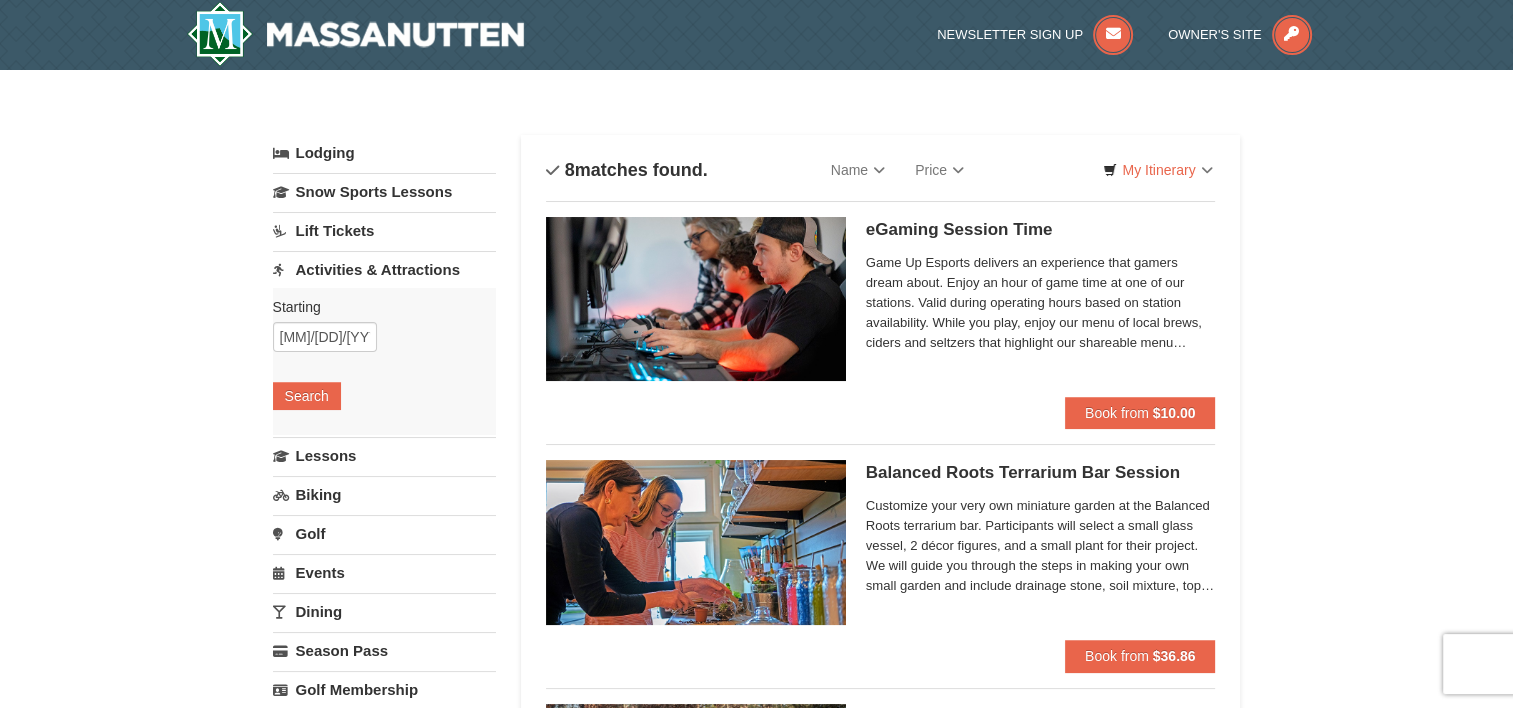 select on "8" 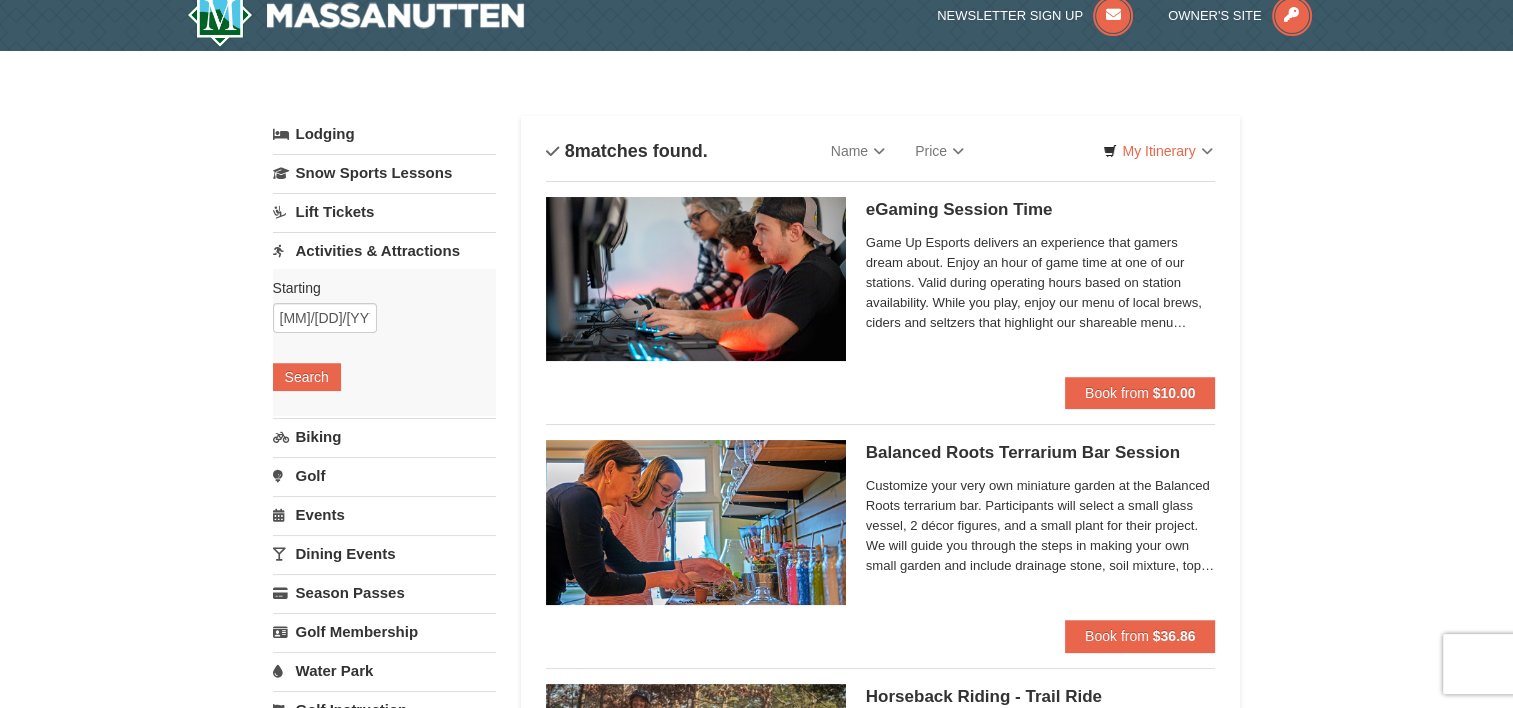 scroll, scrollTop: 0, scrollLeft: 0, axis: both 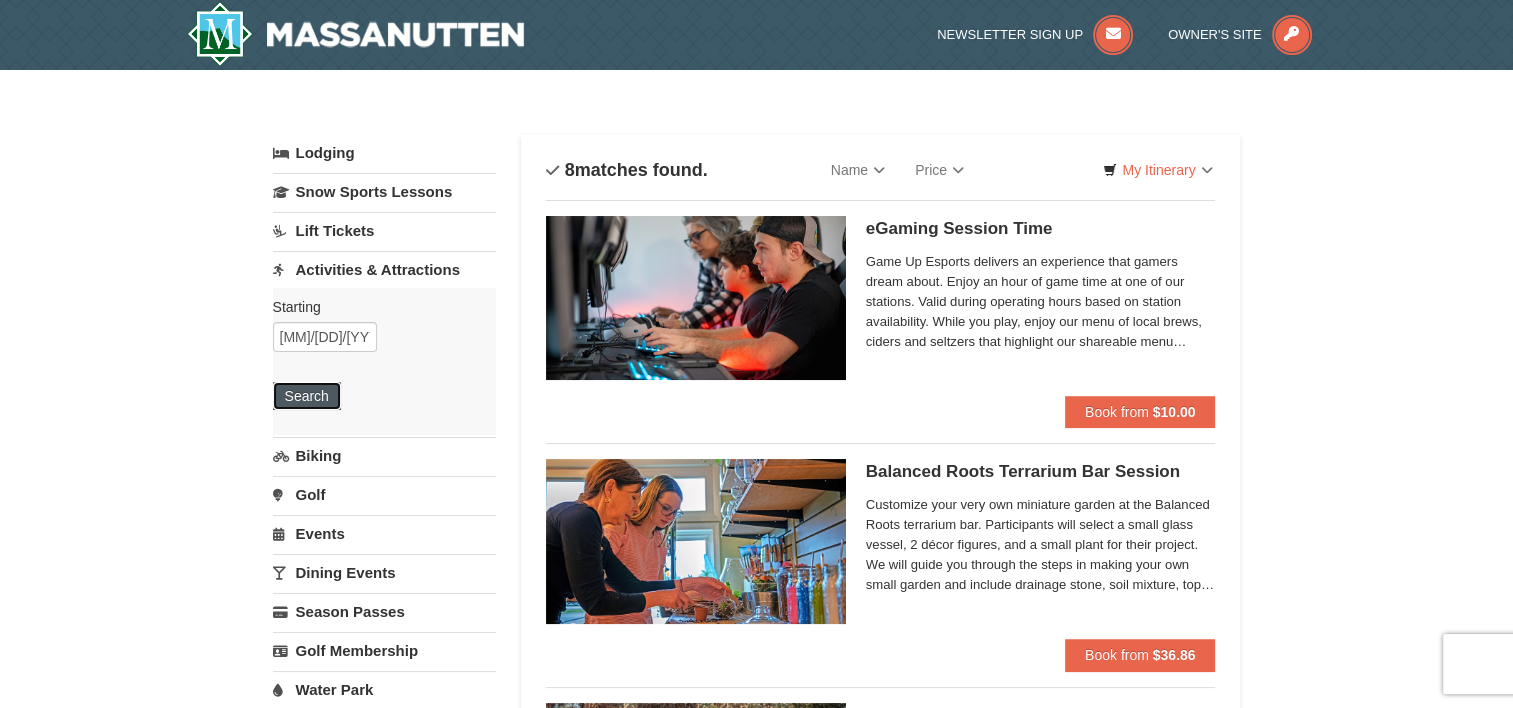 click on "Search" at bounding box center (307, 396) 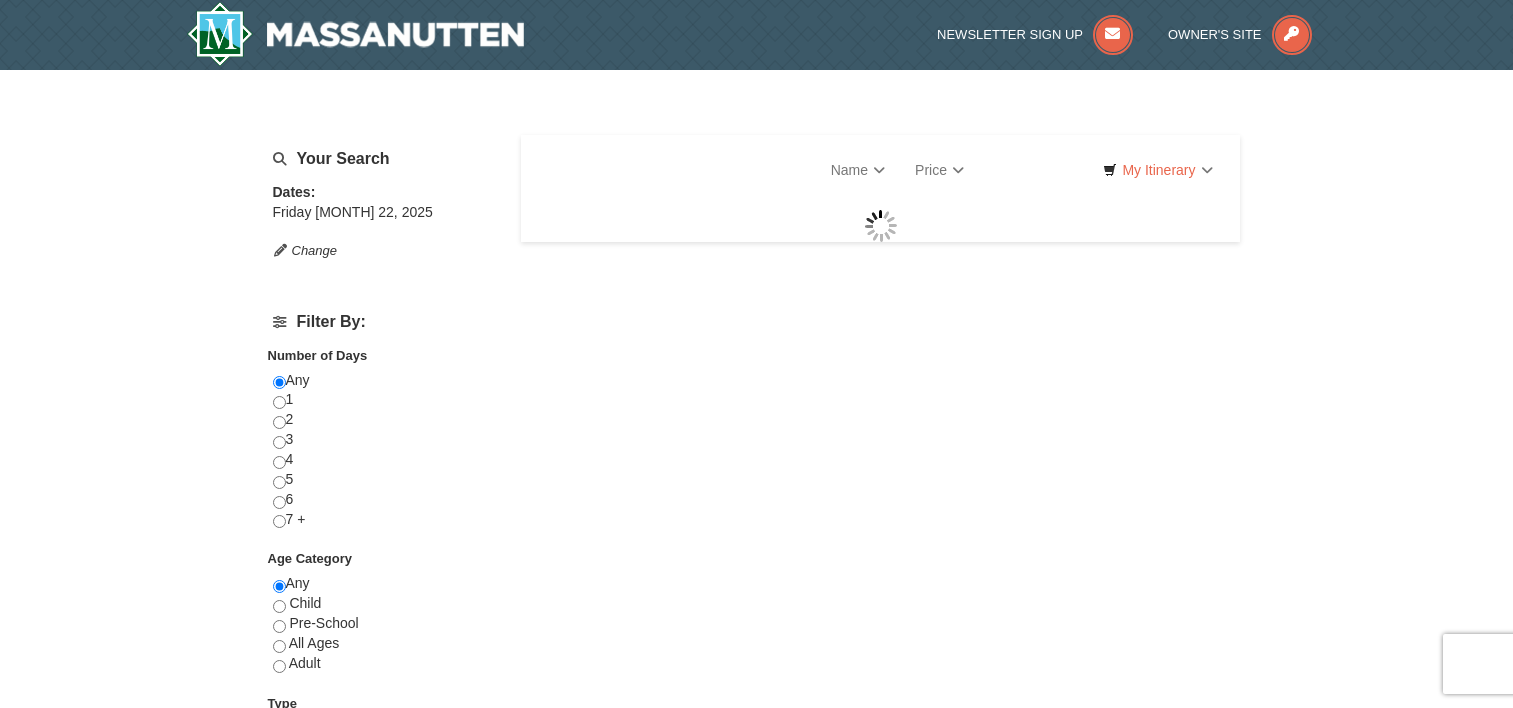 scroll, scrollTop: 0, scrollLeft: 0, axis: both 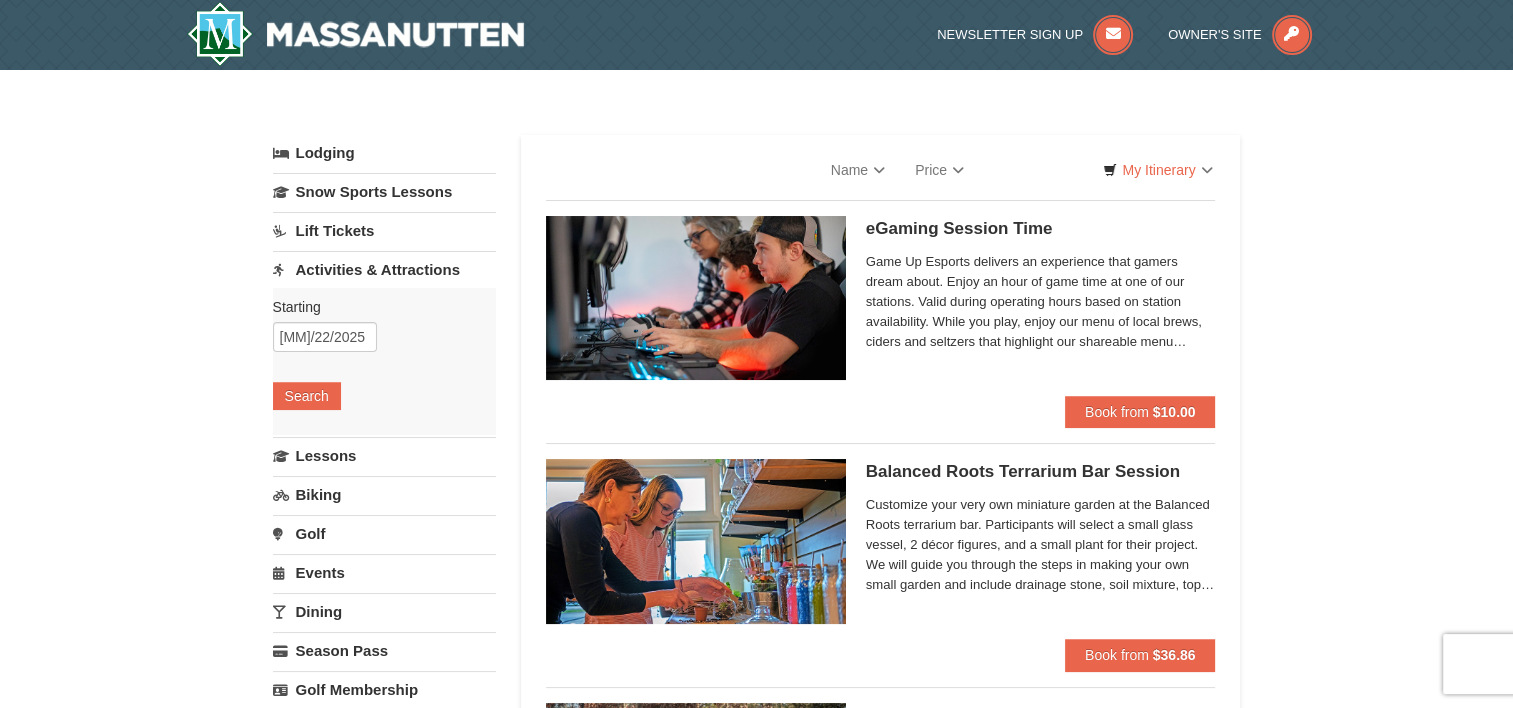 select on "8" 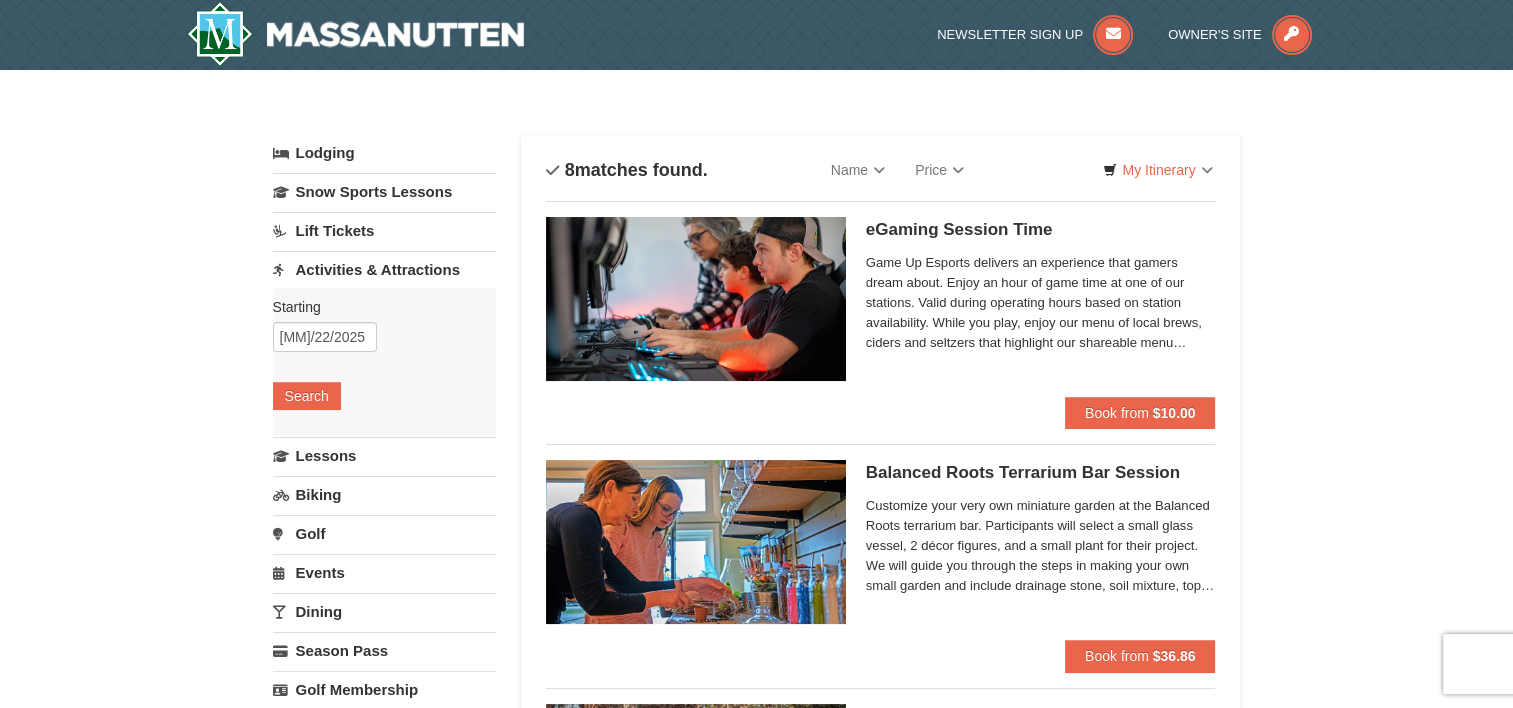 select on "8" 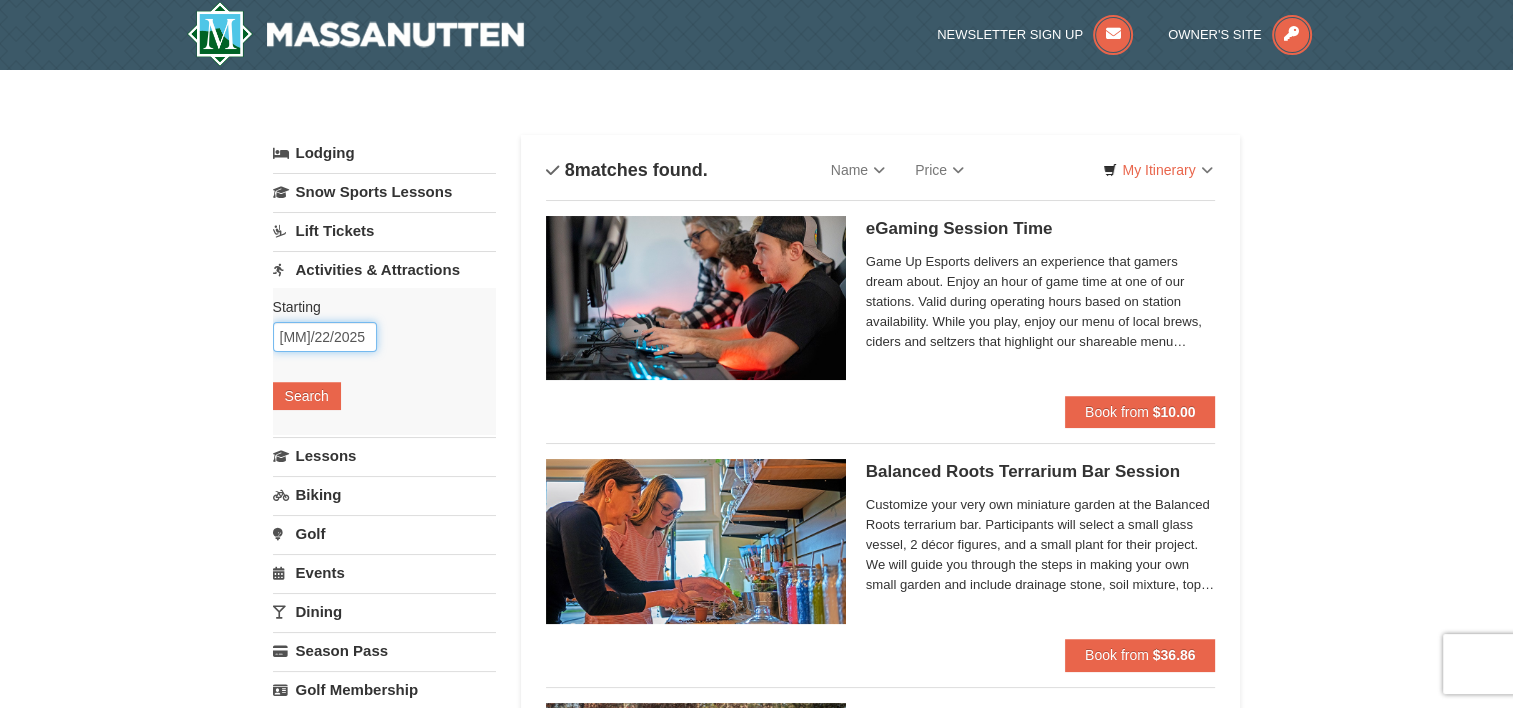 click on "[MM]/[DD]/[YYYY]" at bounding box center [325, 337] 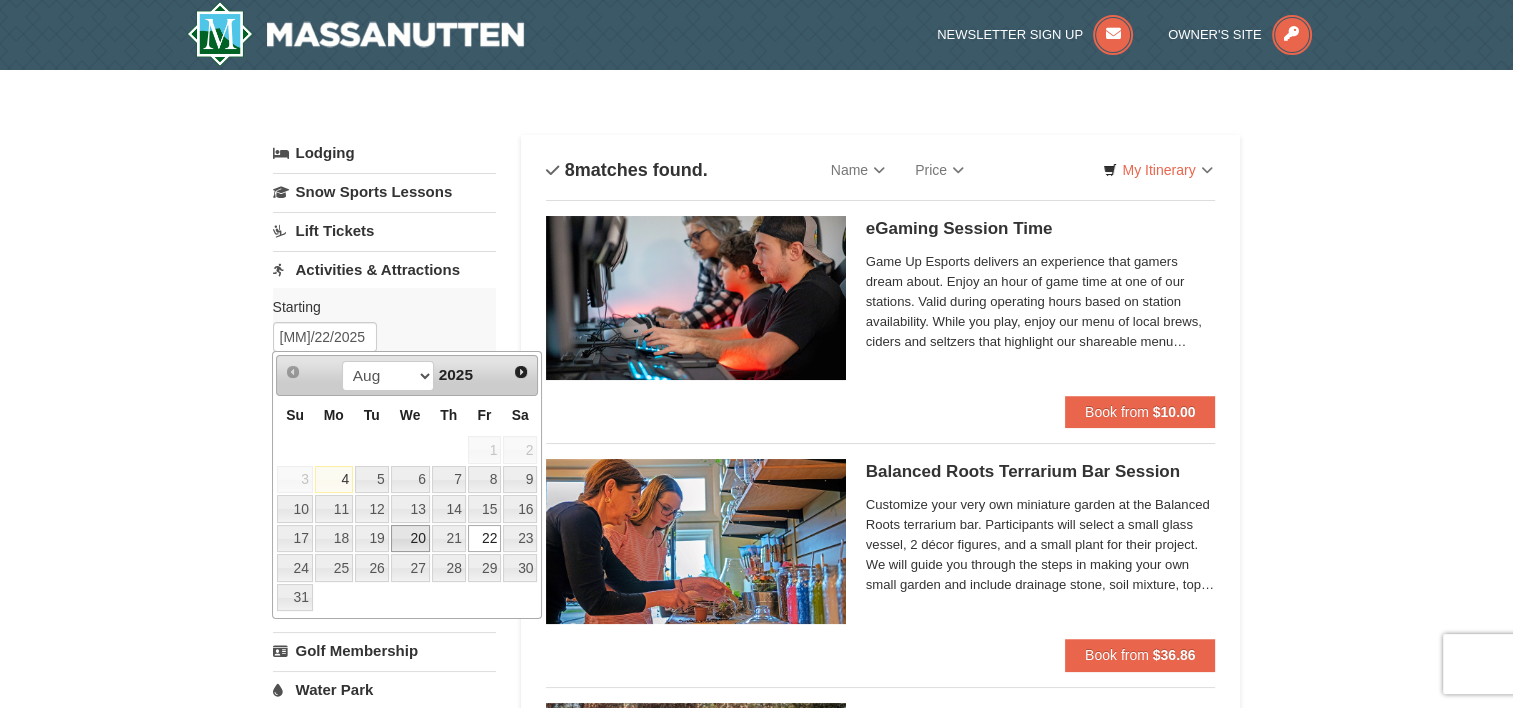 click on "20" at bounding box center (410, 539) 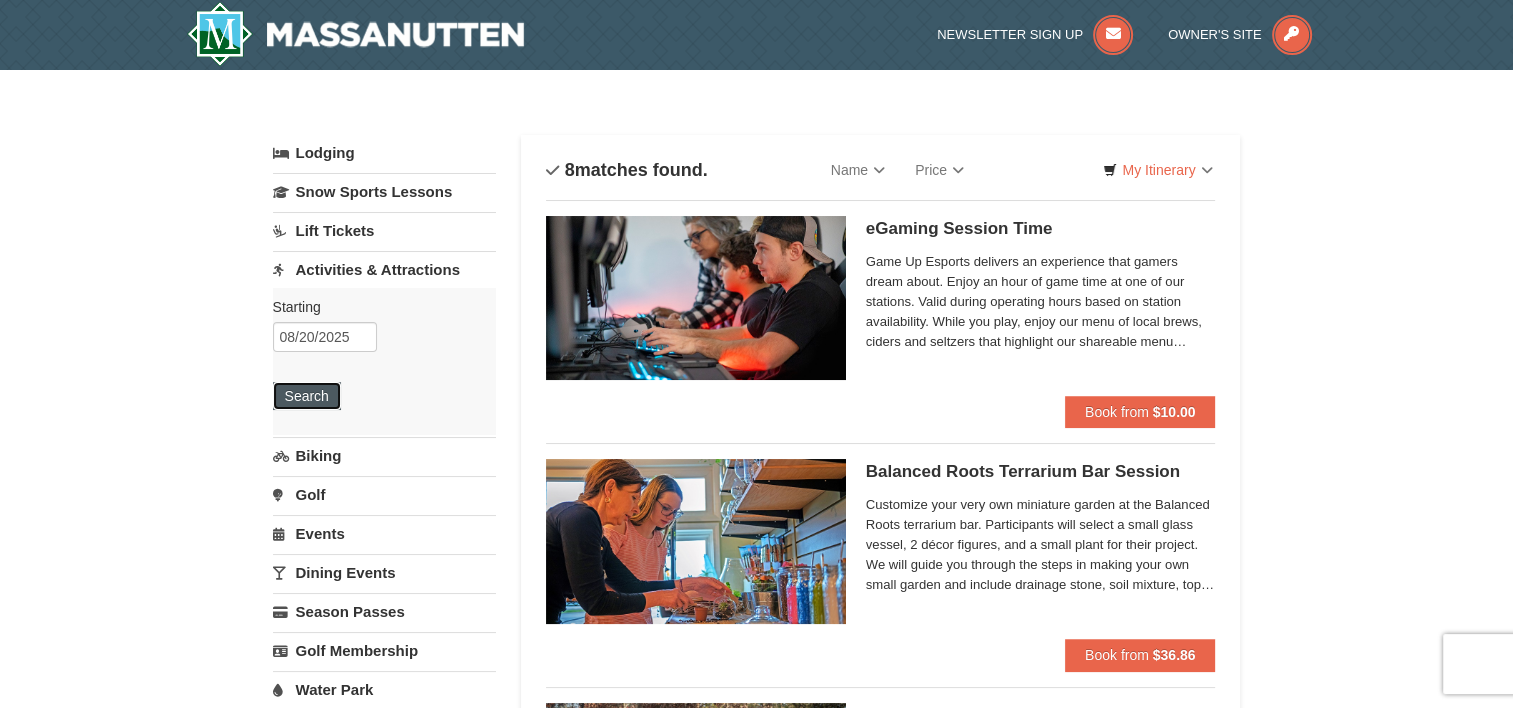 click on "Search" at bounding box center [307, 396] 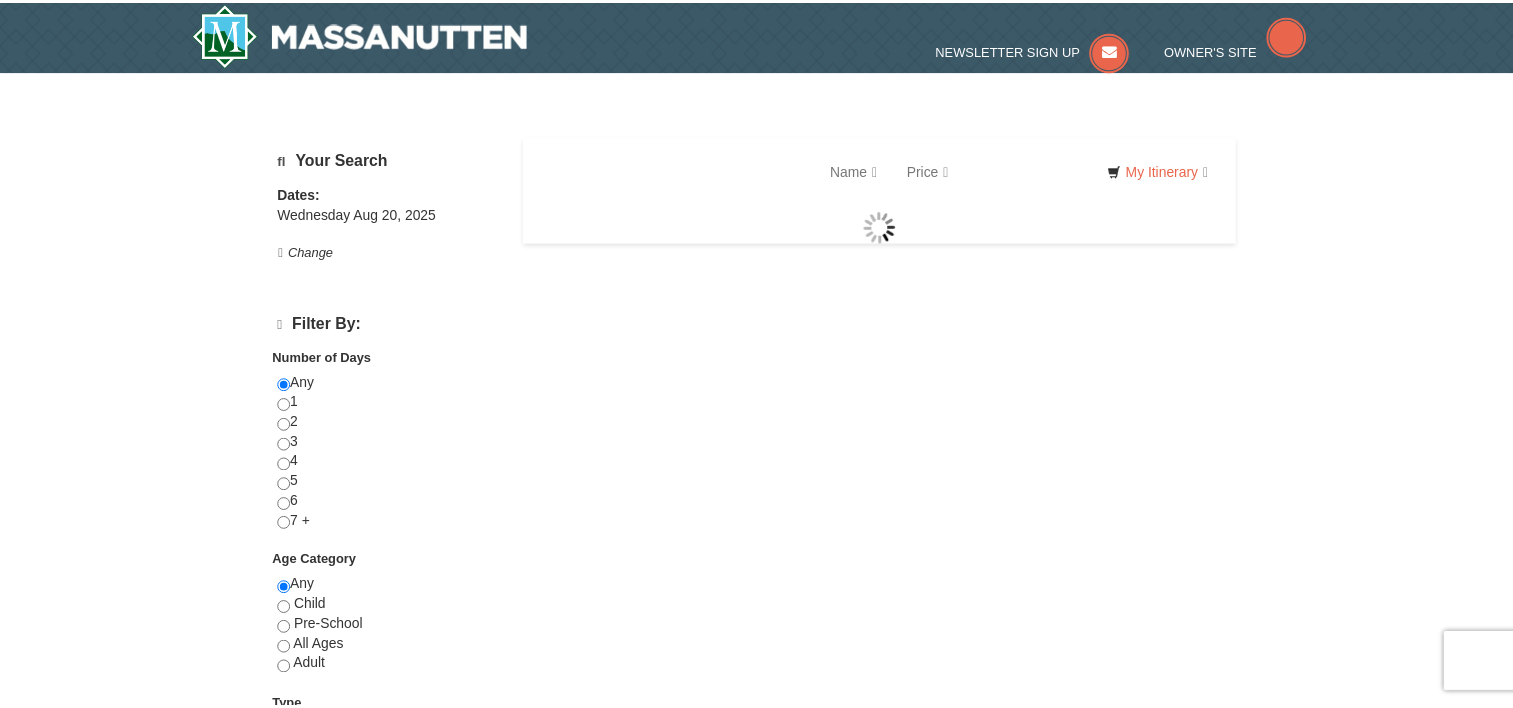 scroll, scrollTop: 0, scrollLeft: 0, axis: both 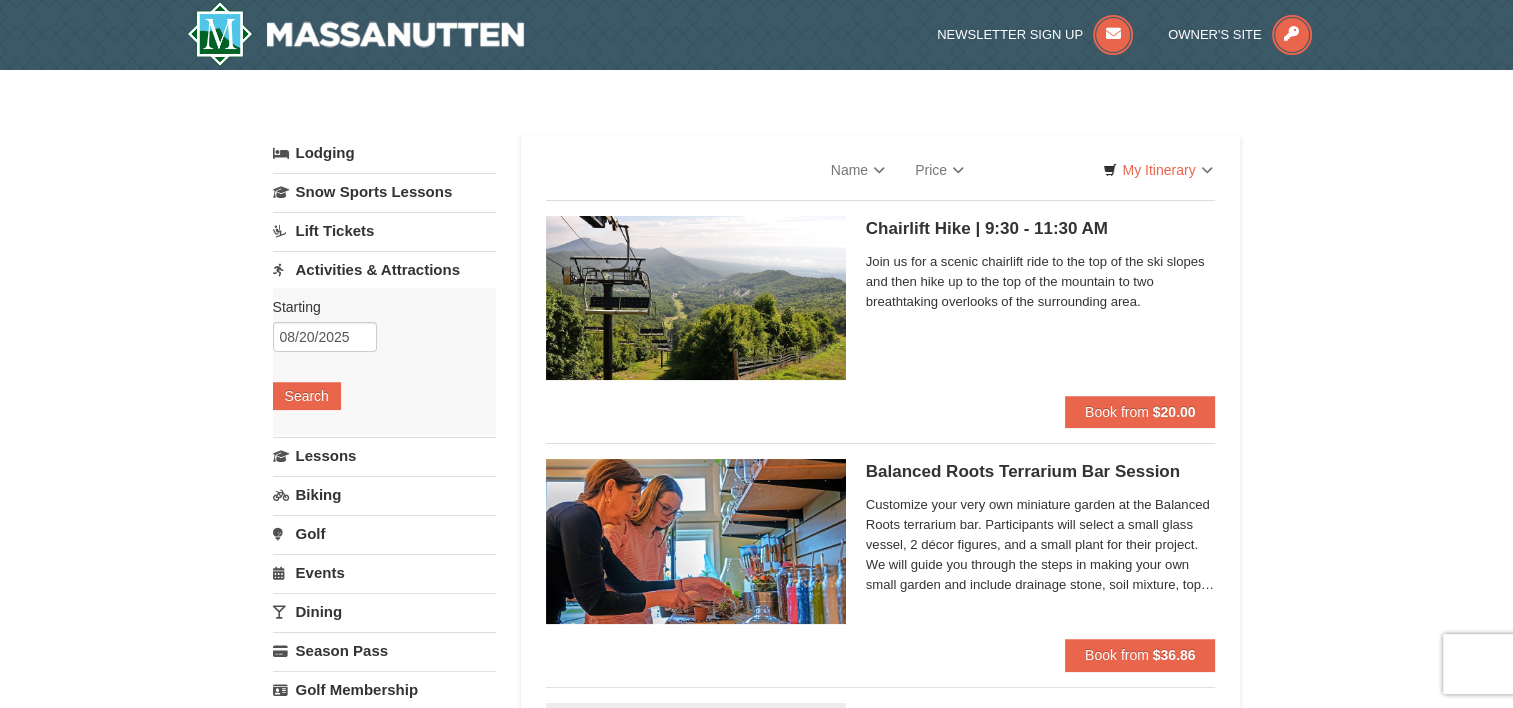 select on "8" 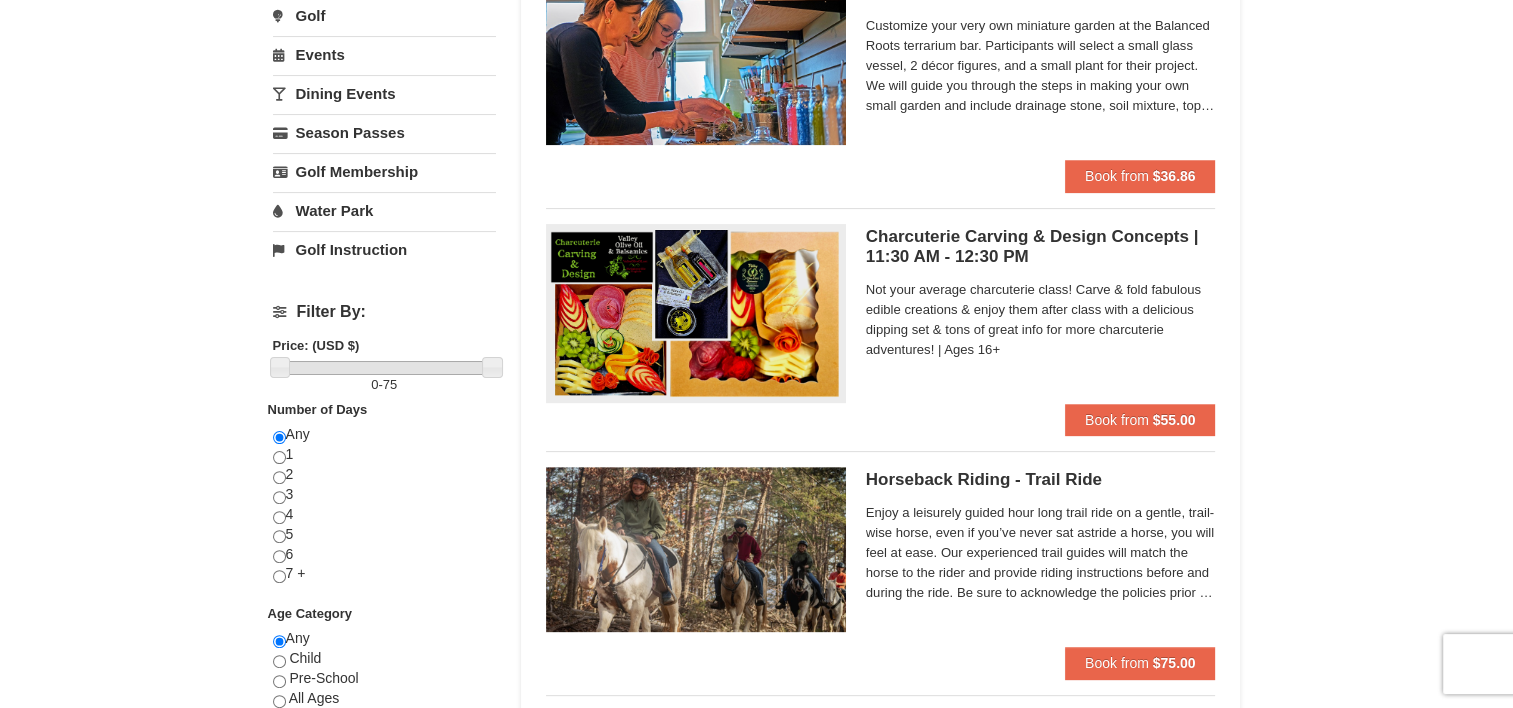 scroll, scrollTop: 0, scrollLeft: 0, axis: both 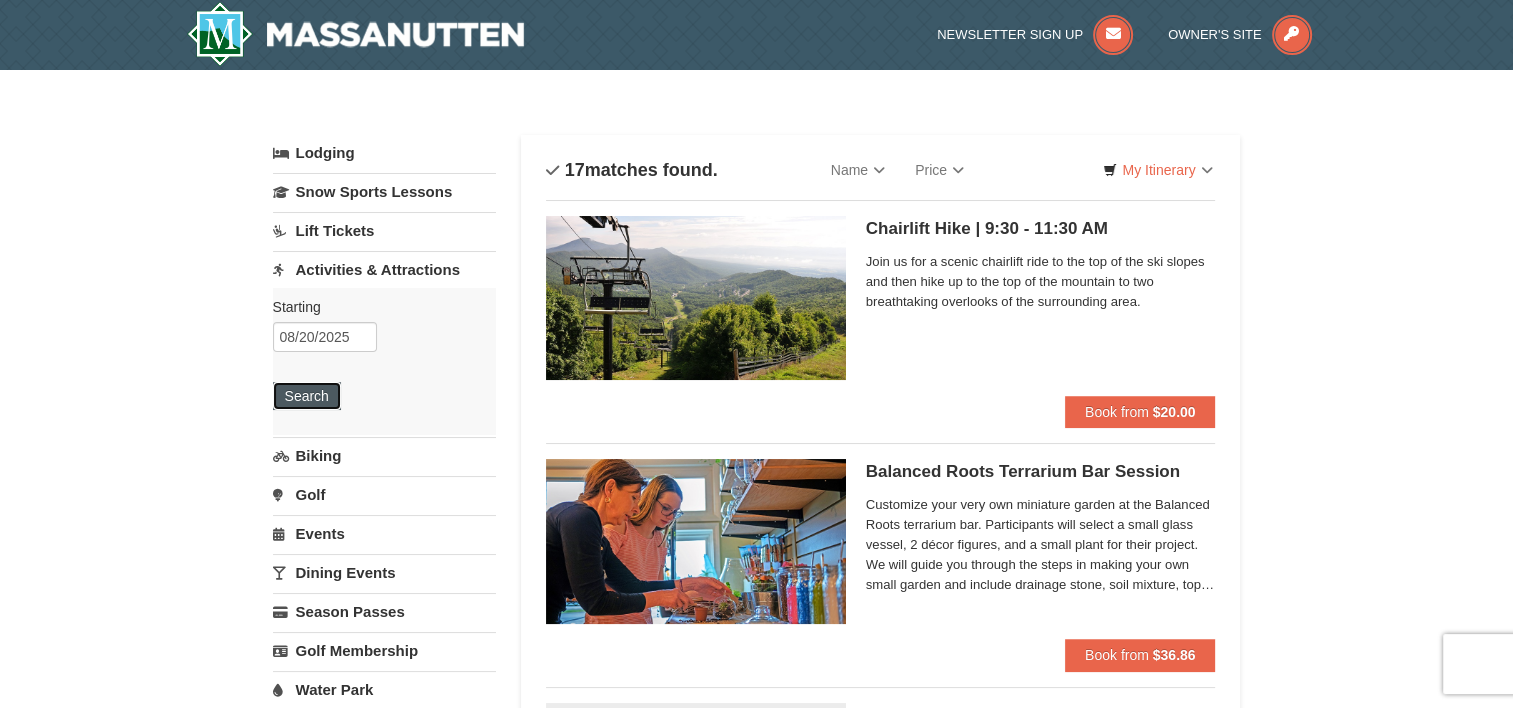 click on "Search" at bounding box center (307, 396) 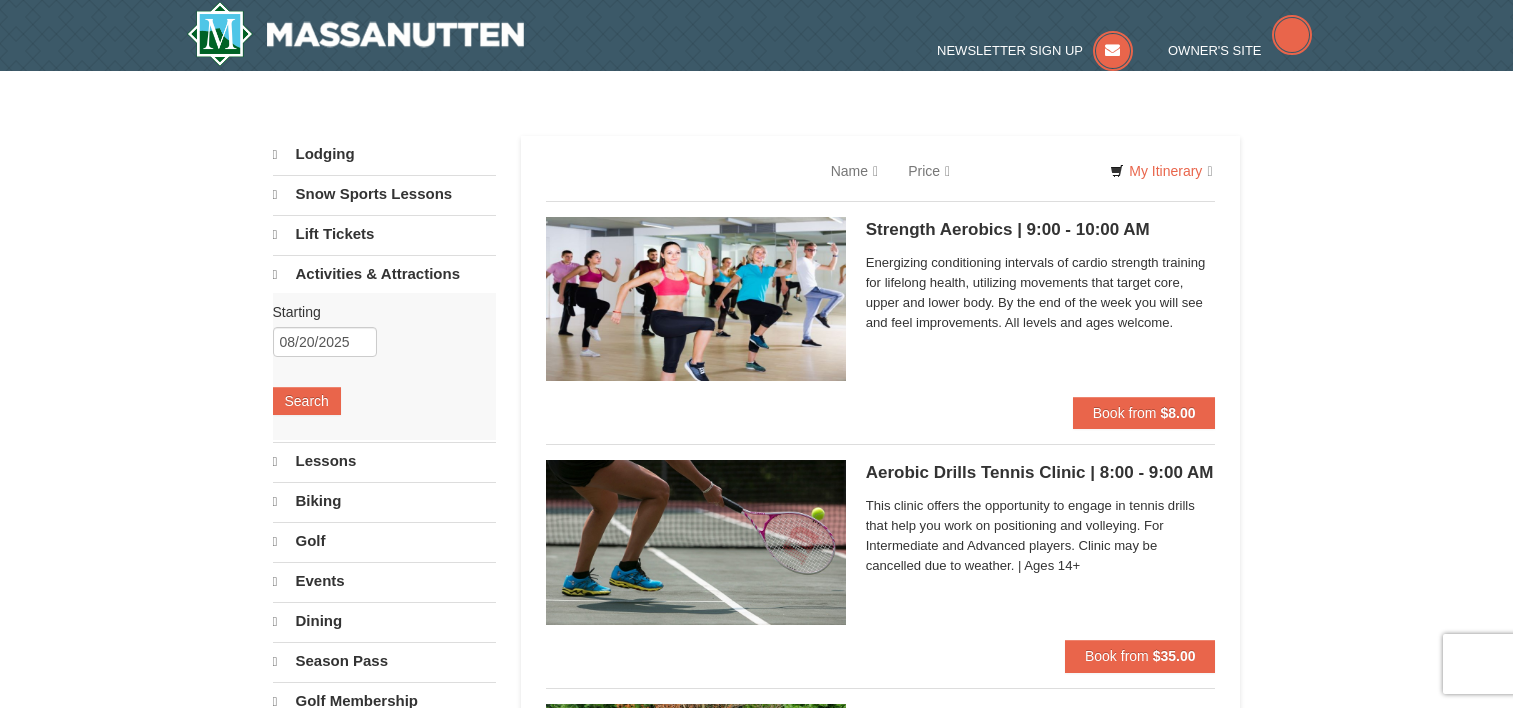 scroll, scrollTop: 0, scrollLeft: 0, axis: both 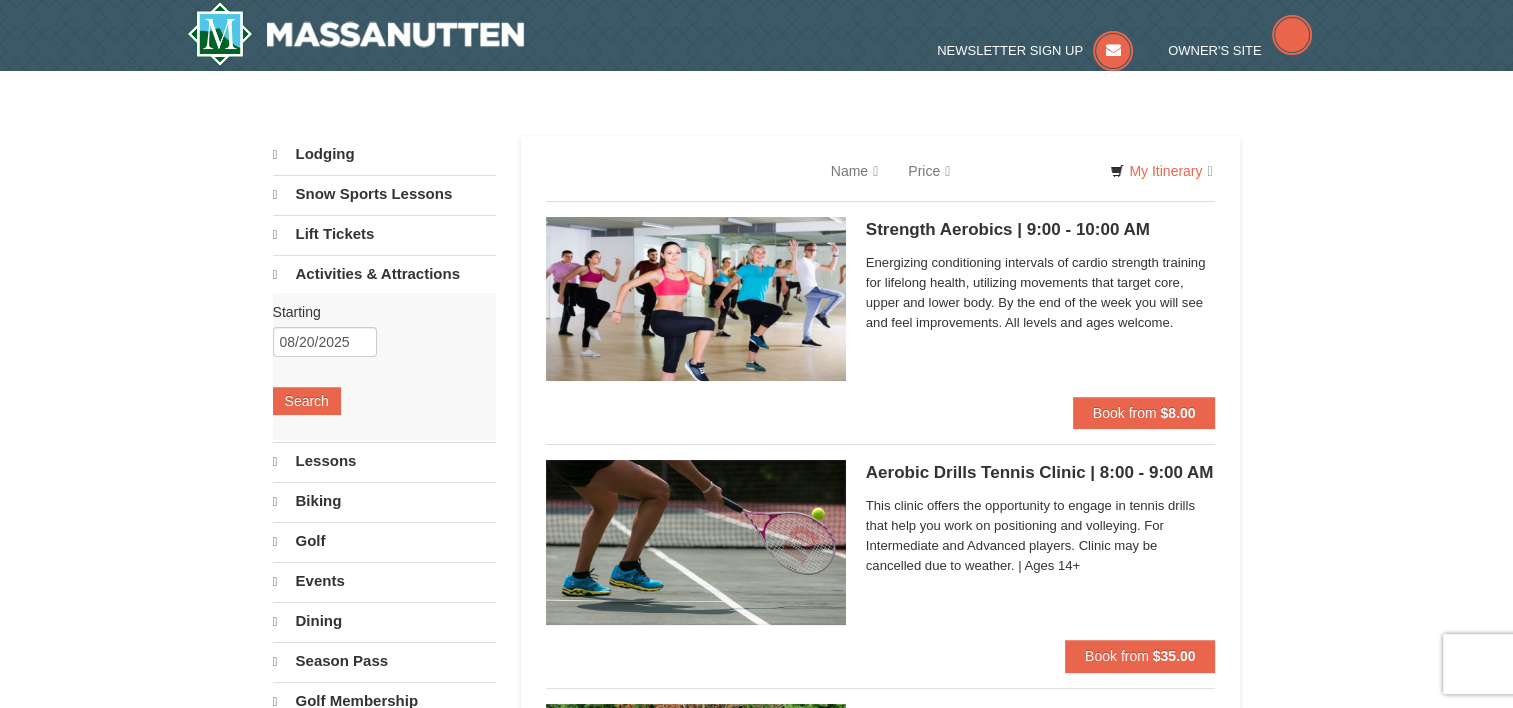 select on "8" 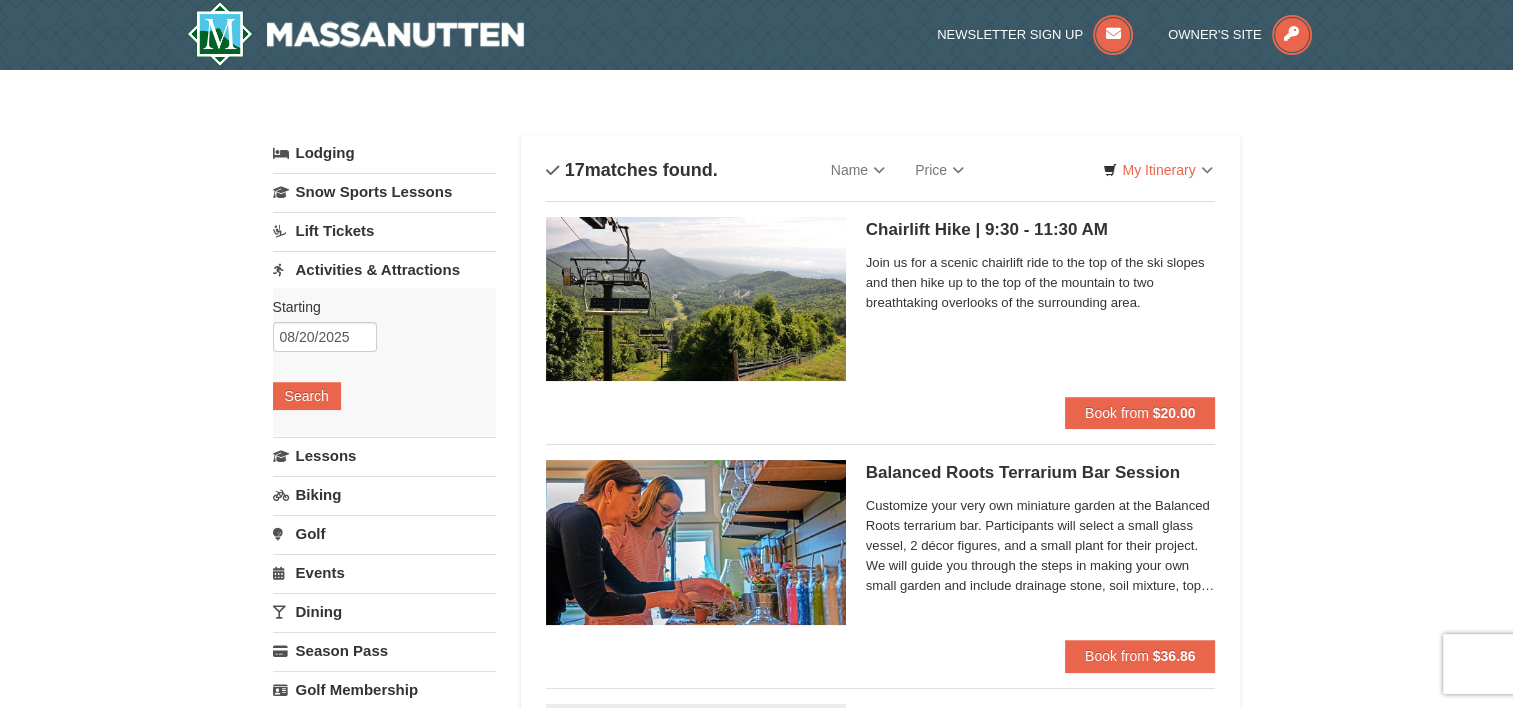scroll, scrollTop: 0, scrollLeft: 0, axis: both 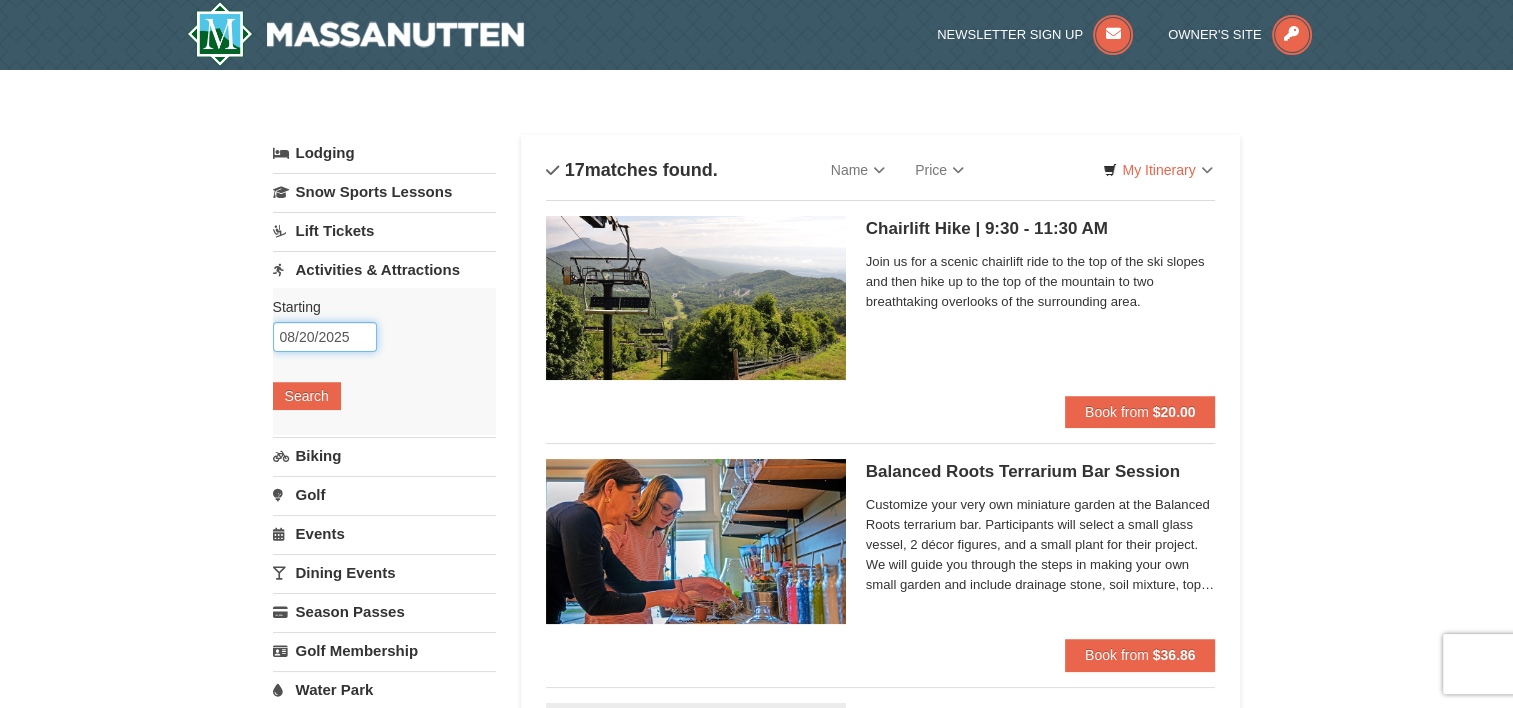 click on "08/20/2025" at bounding box center (325, 337) 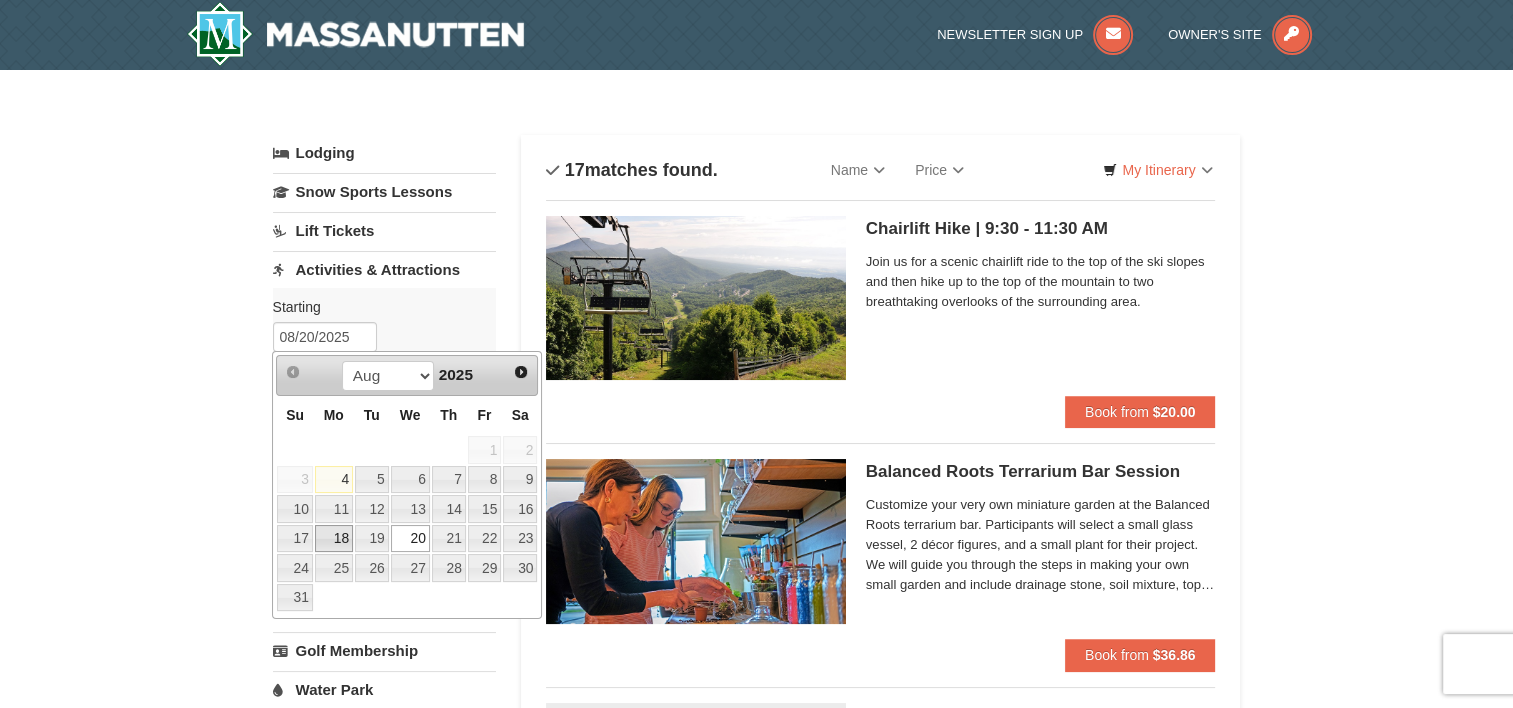 click on "18" at bounding box center (334, 539) 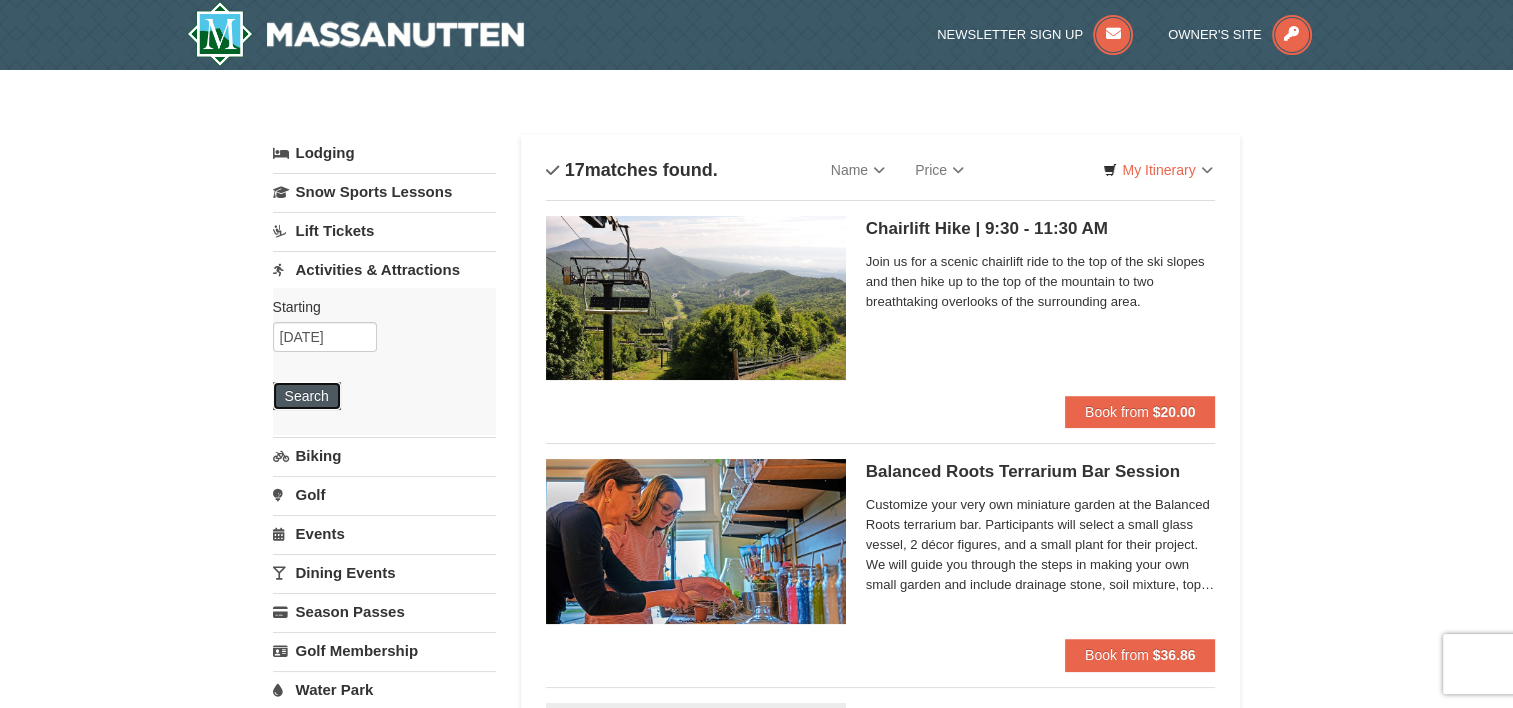 click on "Search" at bounding box center [307, 396] 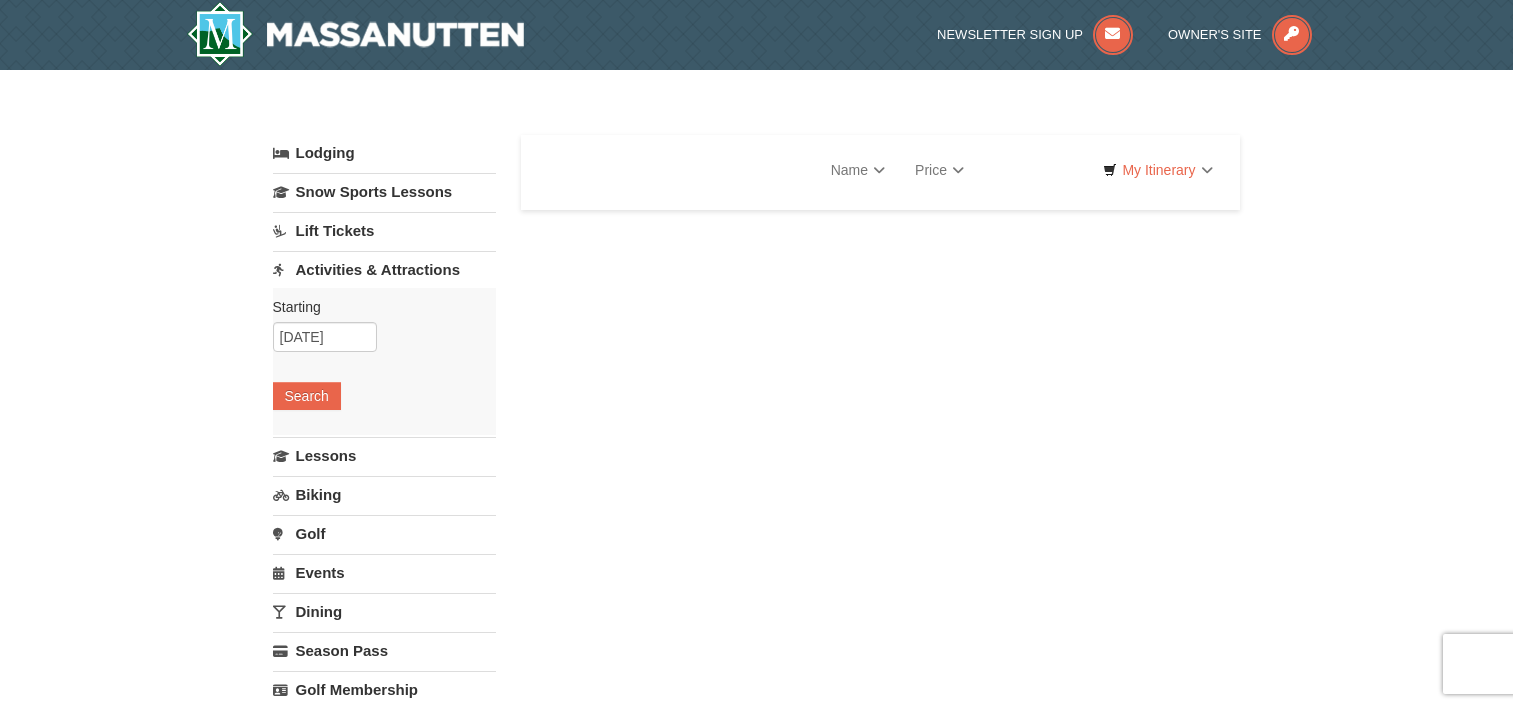 scroll, scrollTop: 0, scrollLeft: 0, axis: both 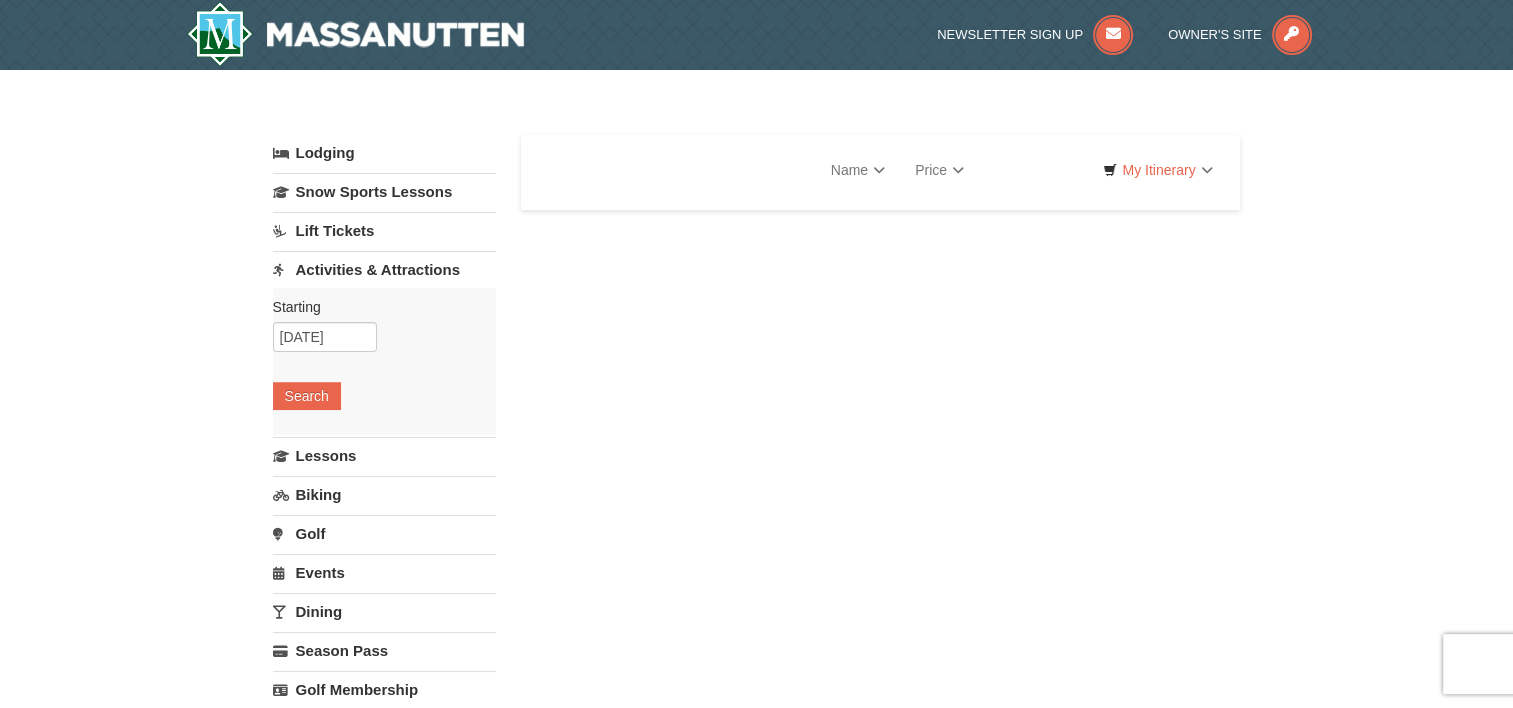 select on "8" 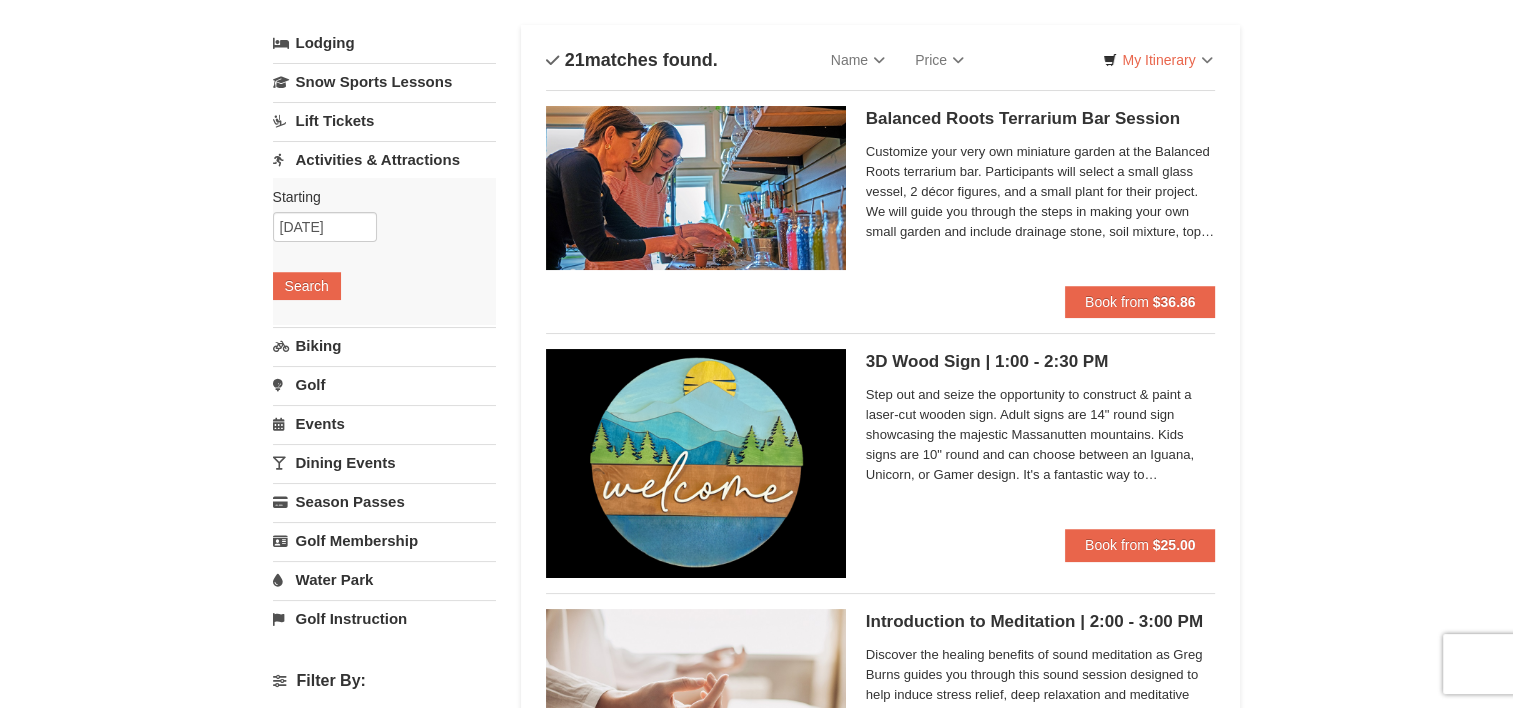 scroll, scrollTop: 67, scrollLeft: 0, axis: vertical 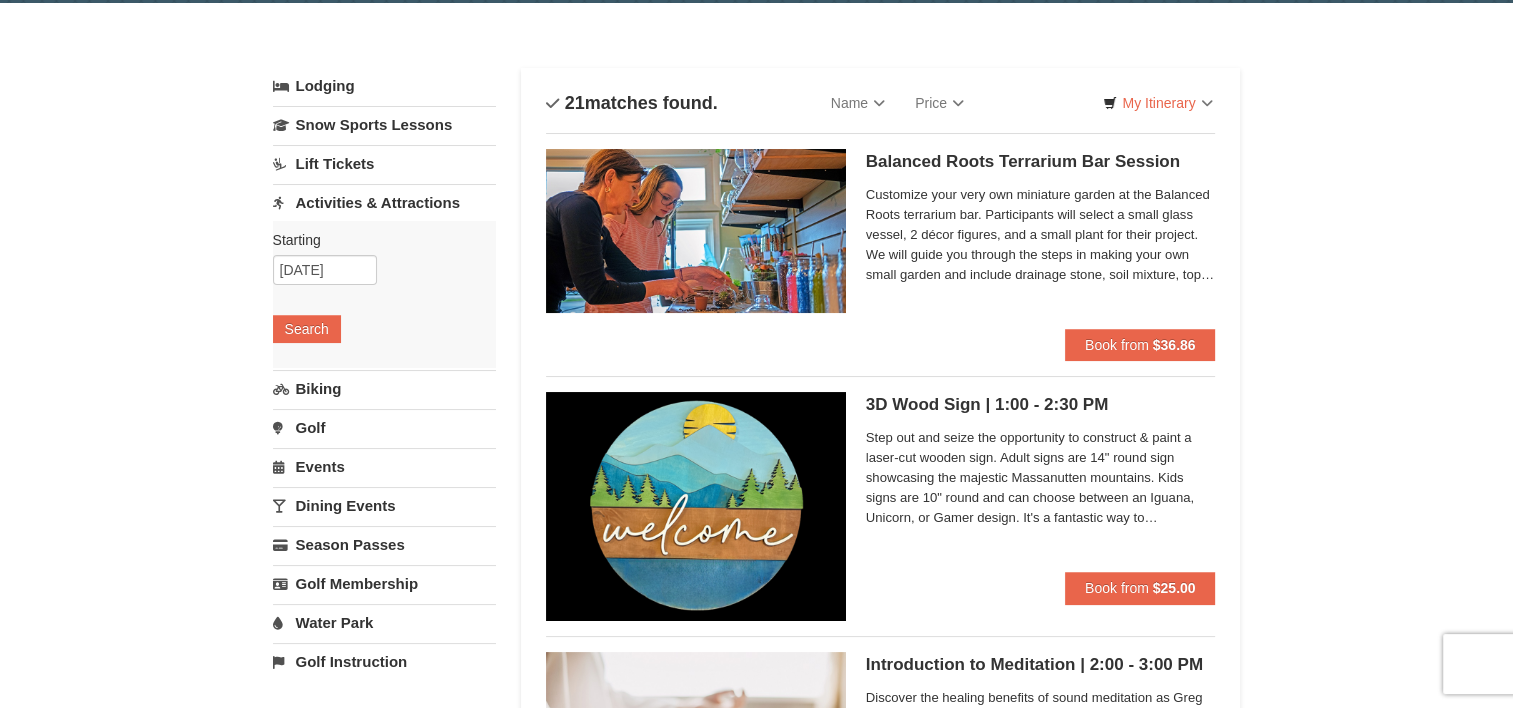 click on "Water Park" at bounding box center [384, 622] 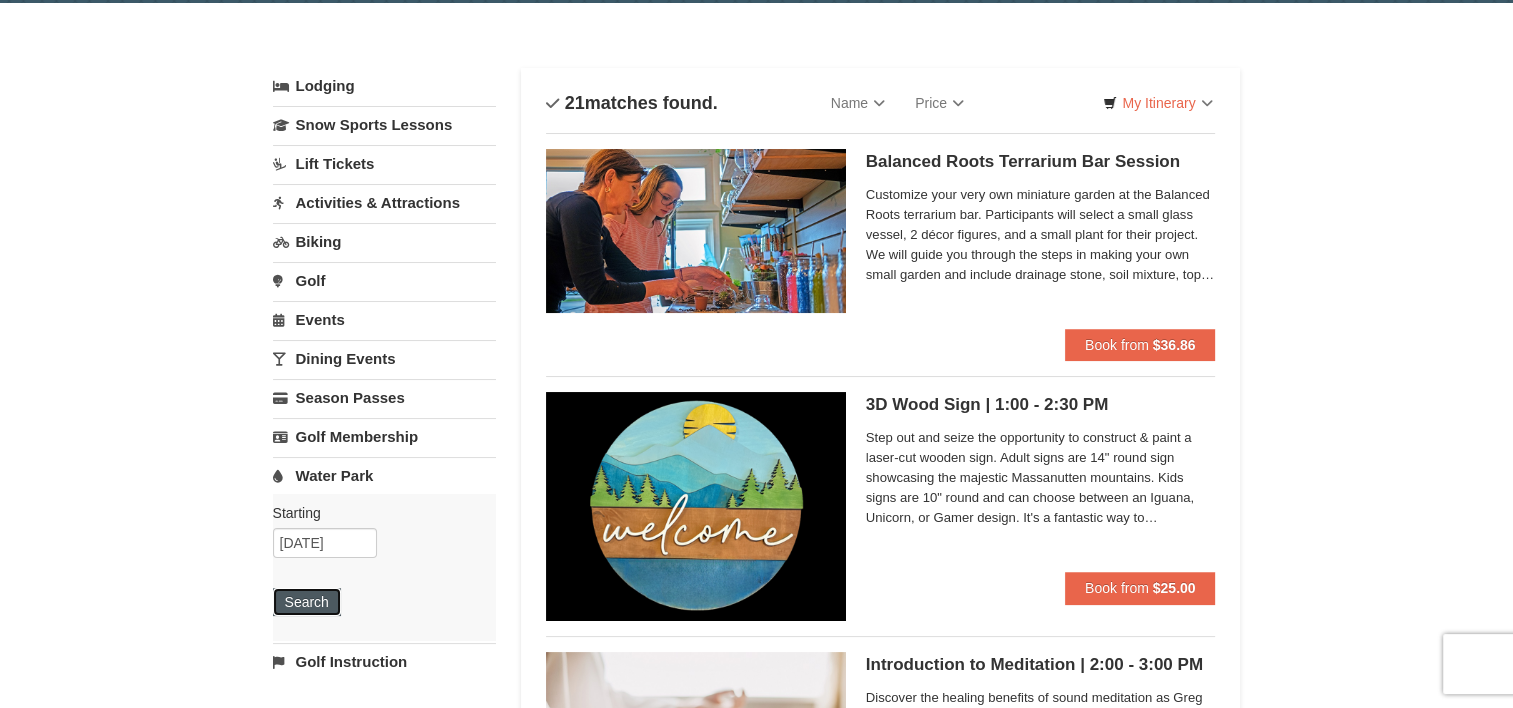 click on "Search" at bounding box center (307, 602) 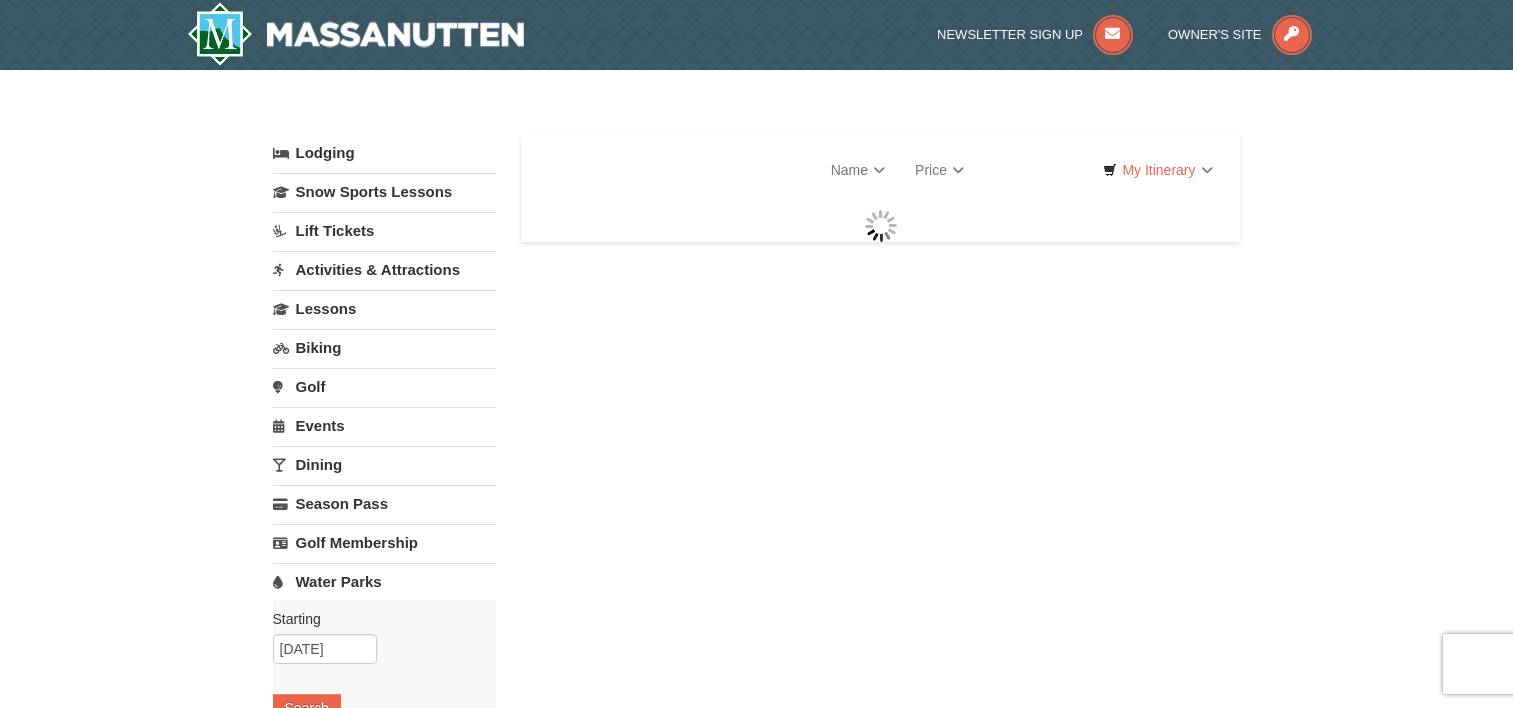 scroll, scrollTop: 0, scrollLeft: 0, axis: both 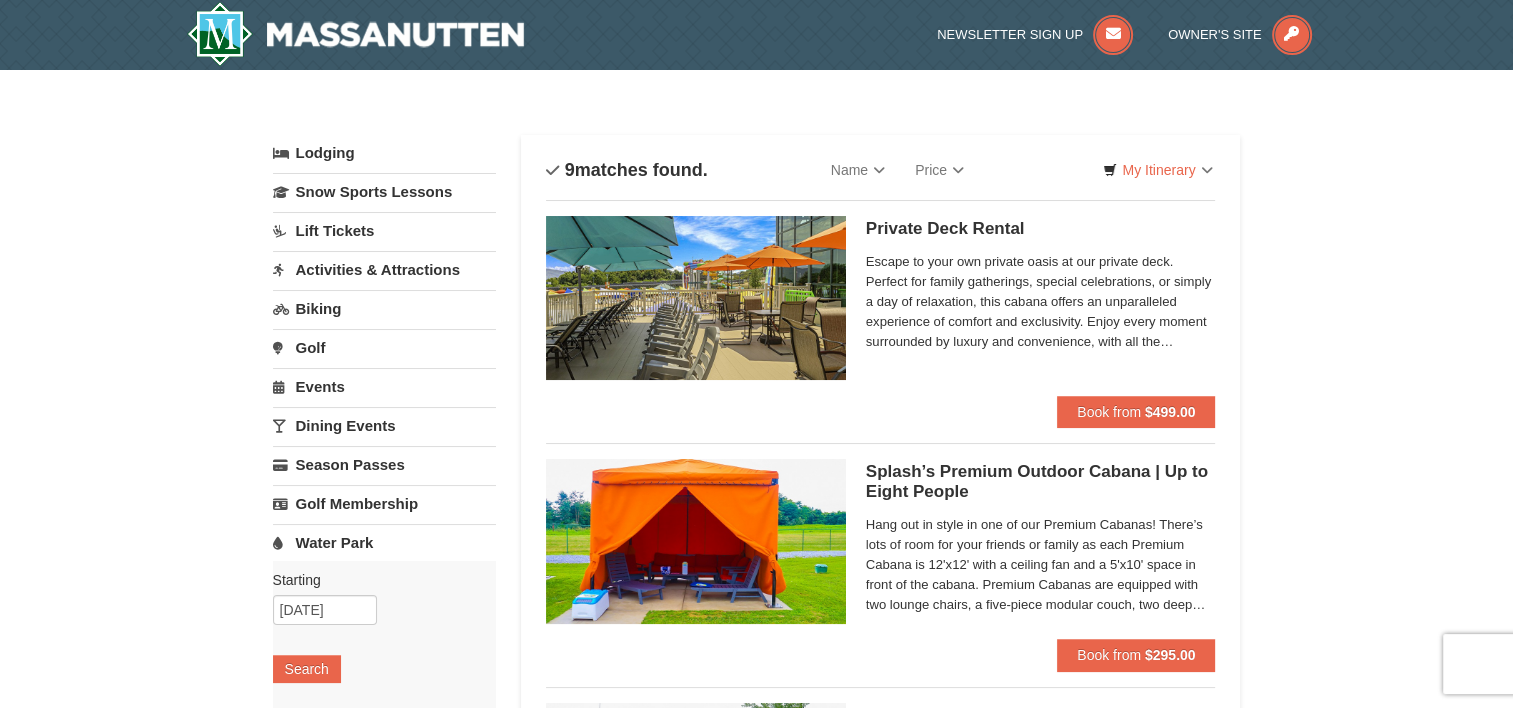 click on "Events" at bounding box center [384, 386] 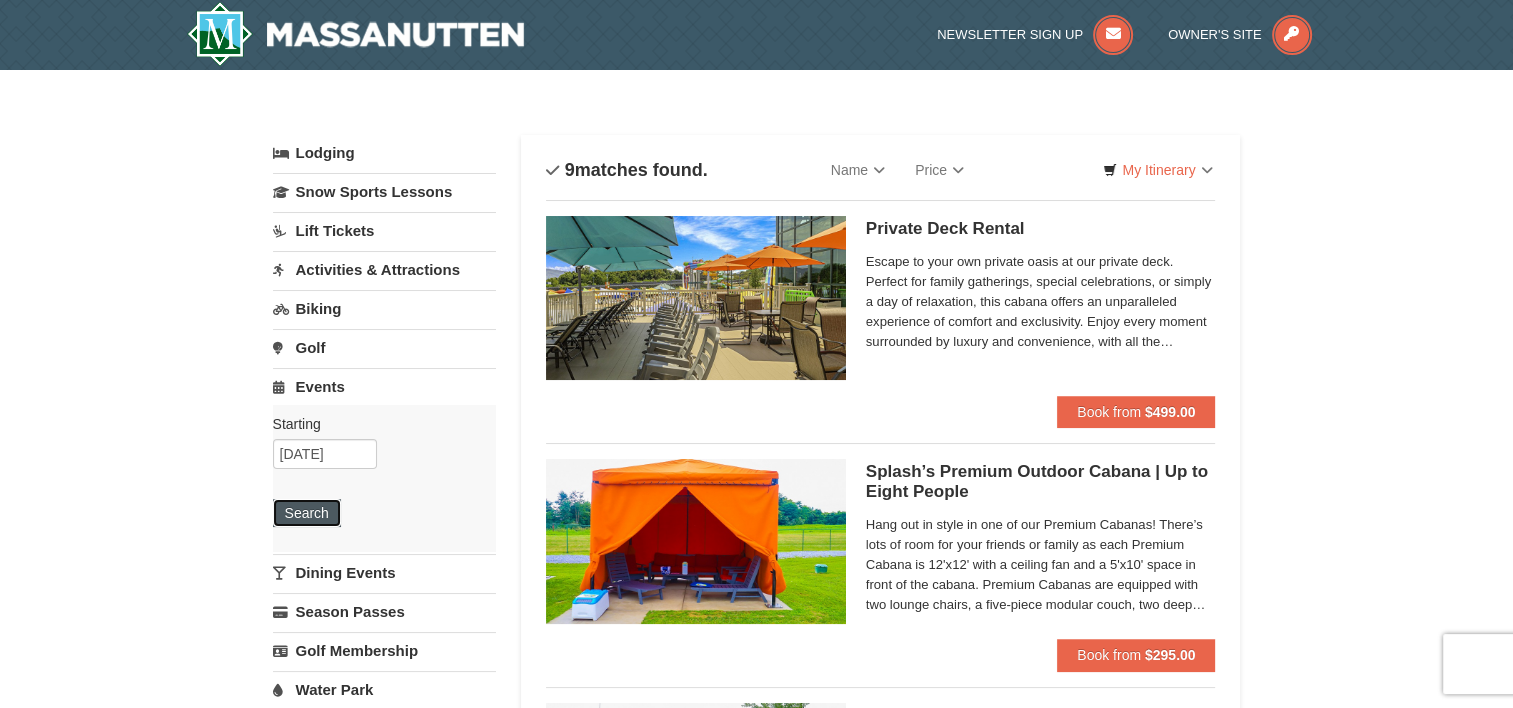 click on "Search" at bounding box center (307, 513) 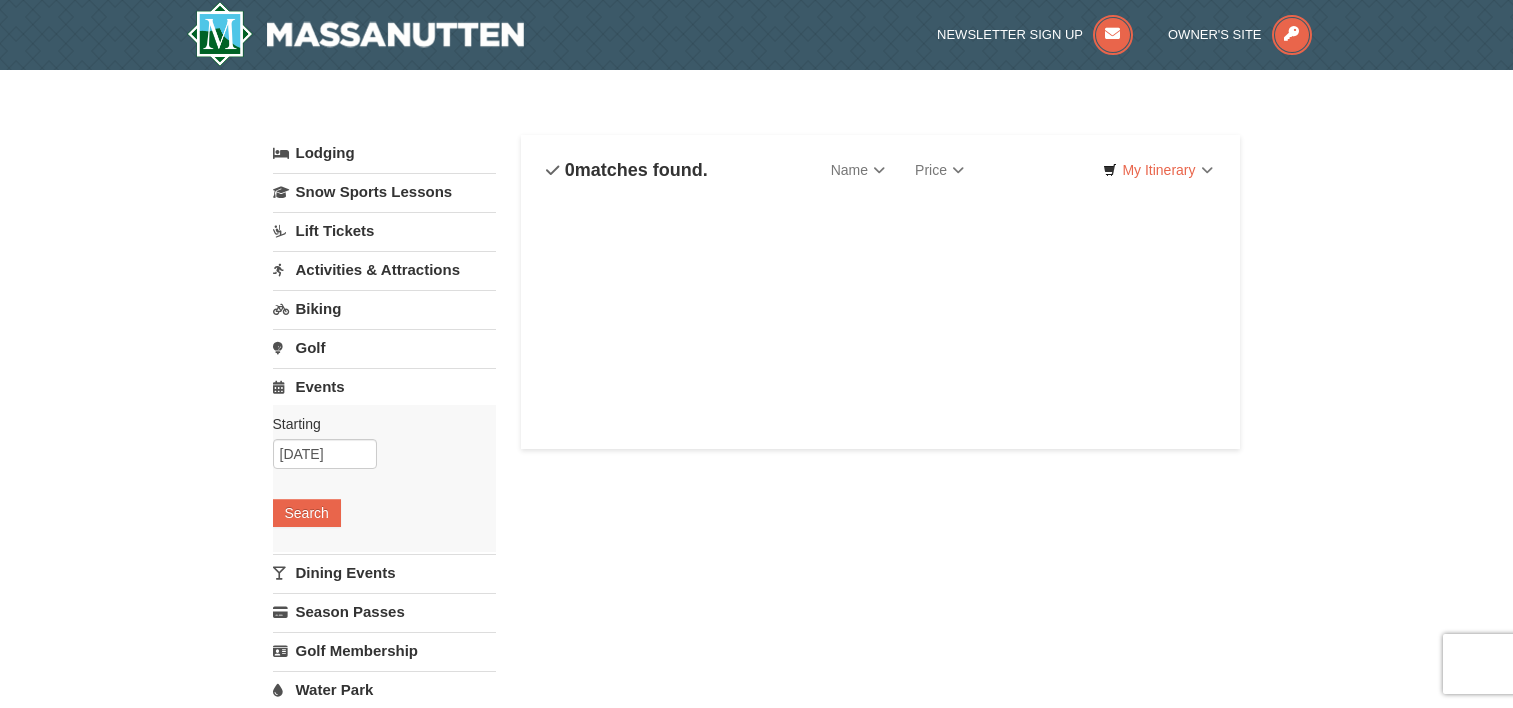 scroll, scrollTop: 0, scrollLeft: 0, axis: both 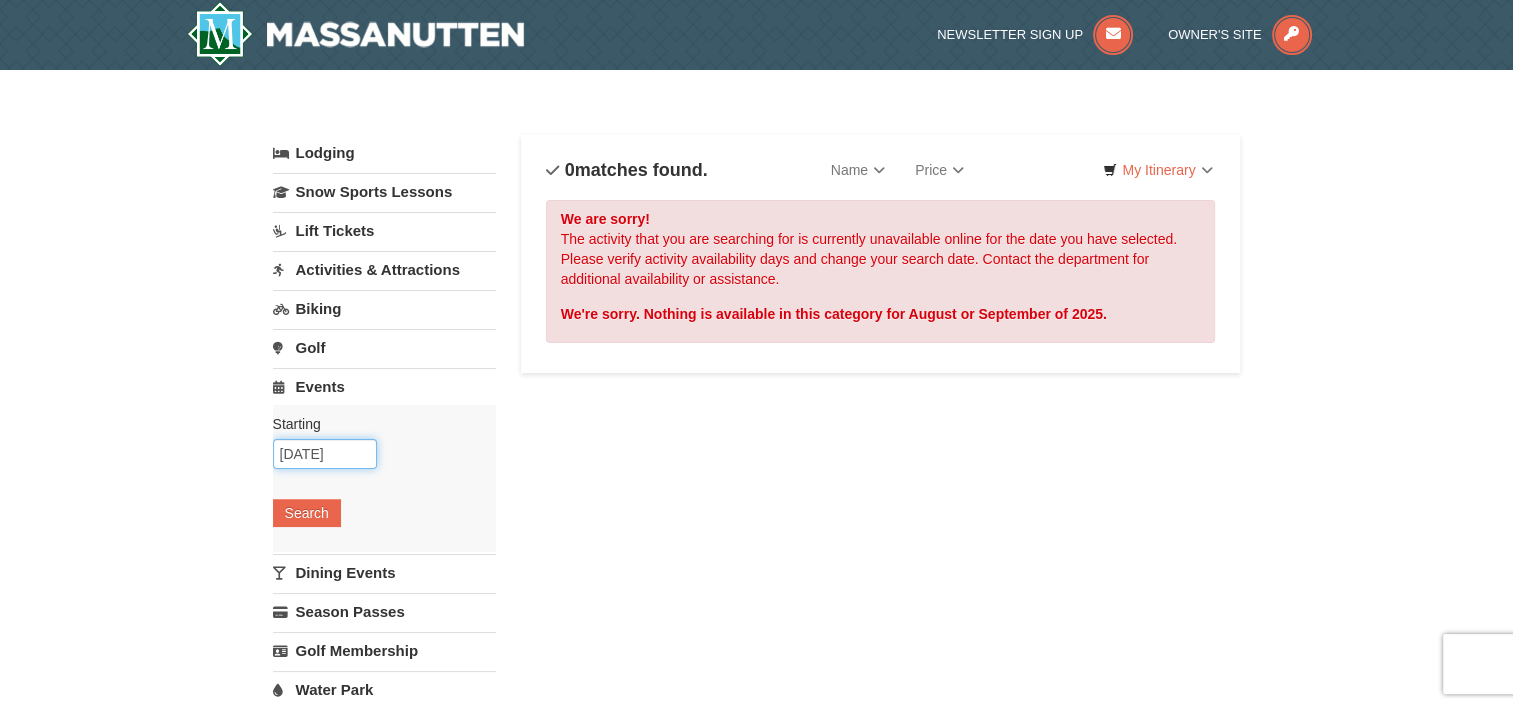 click on "[DATE]" at bounding box center [325, 454] 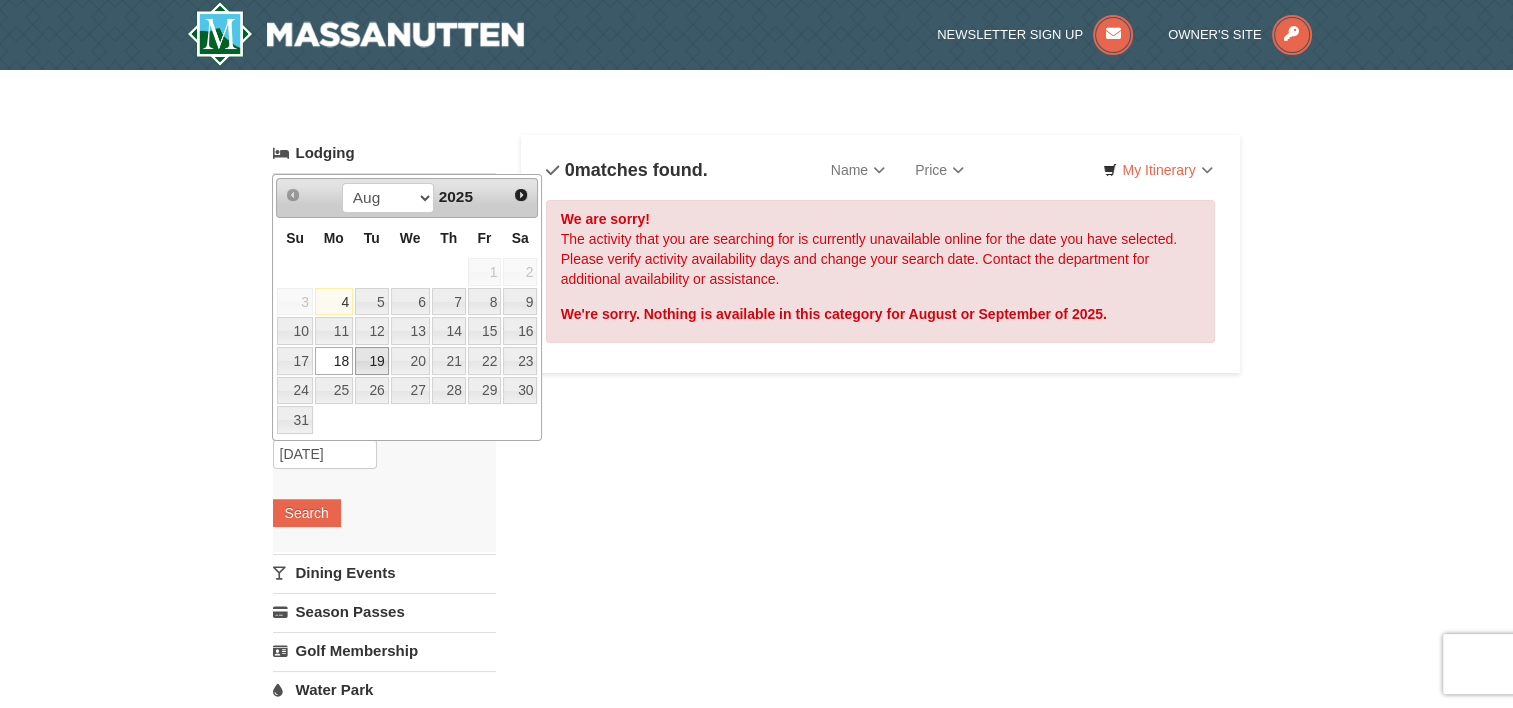 click on "19" at bounding box center [372, 361] 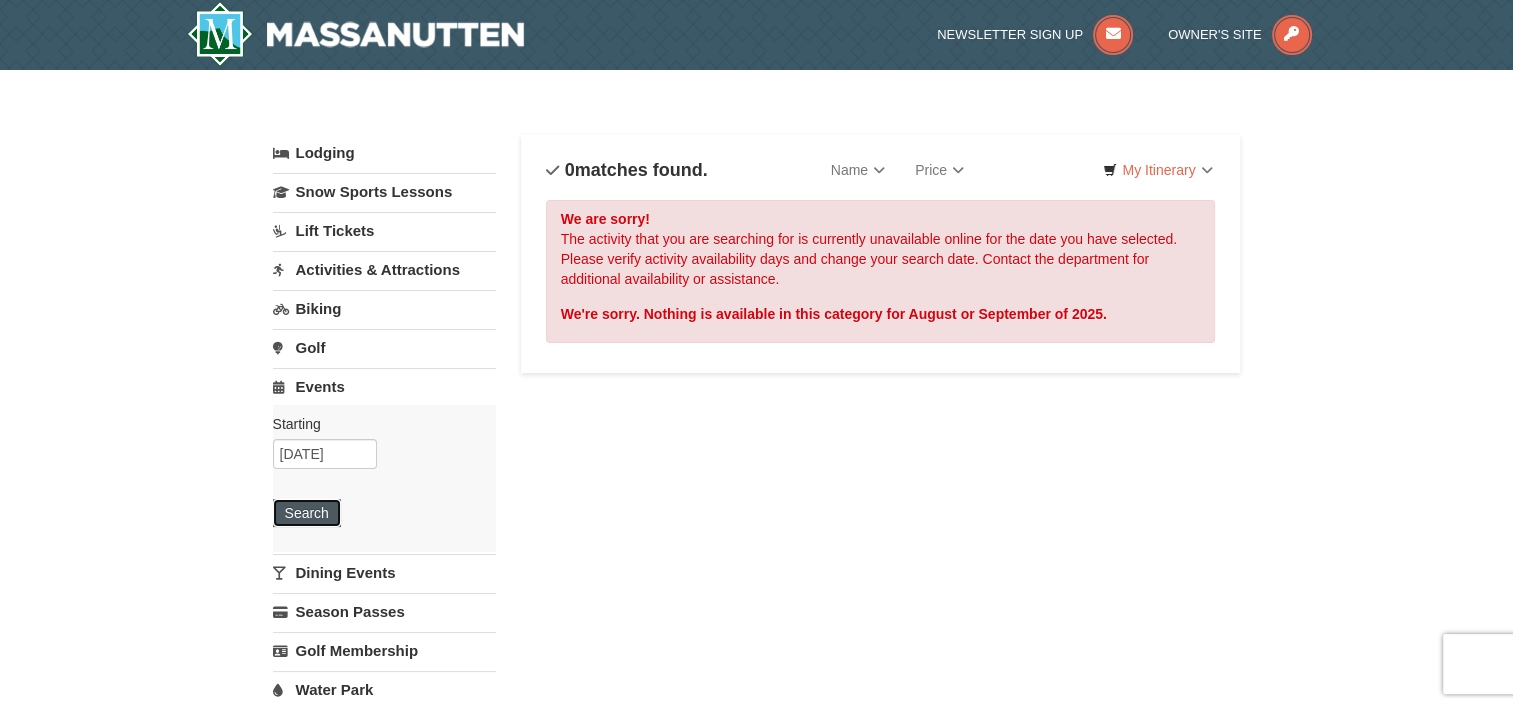 click on "Search" at bounding box center (307, 513) 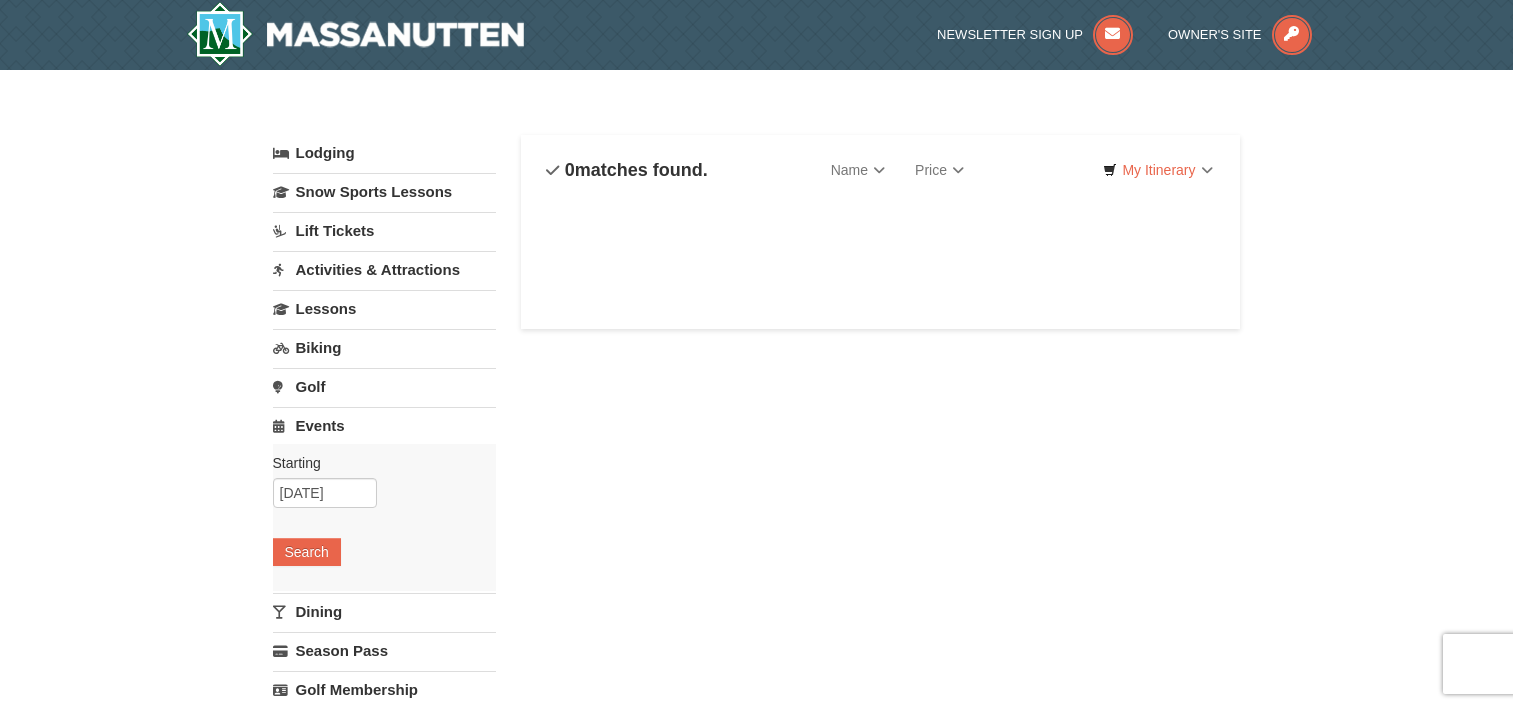 scroll, scrollTop: 0, scrollLeft: 0, axis: both 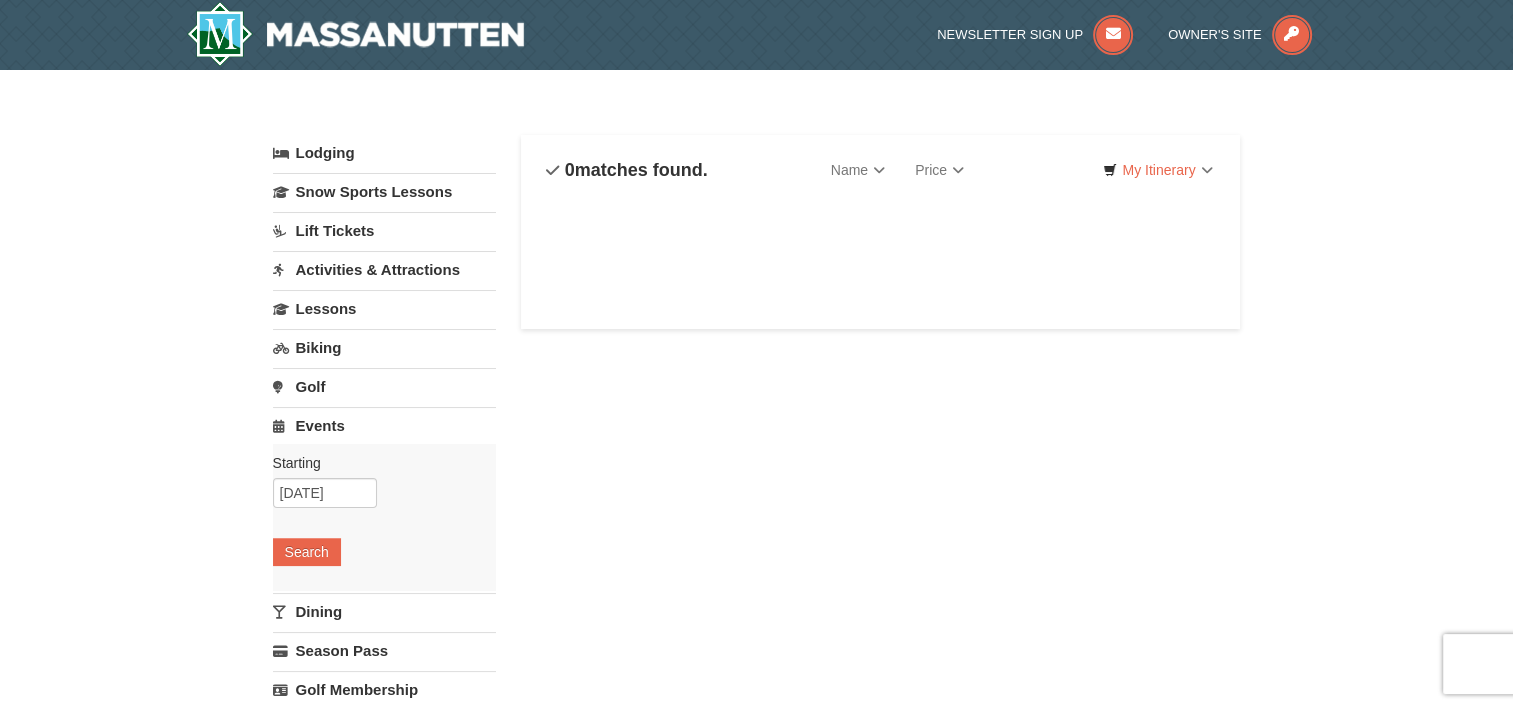 select on "8" 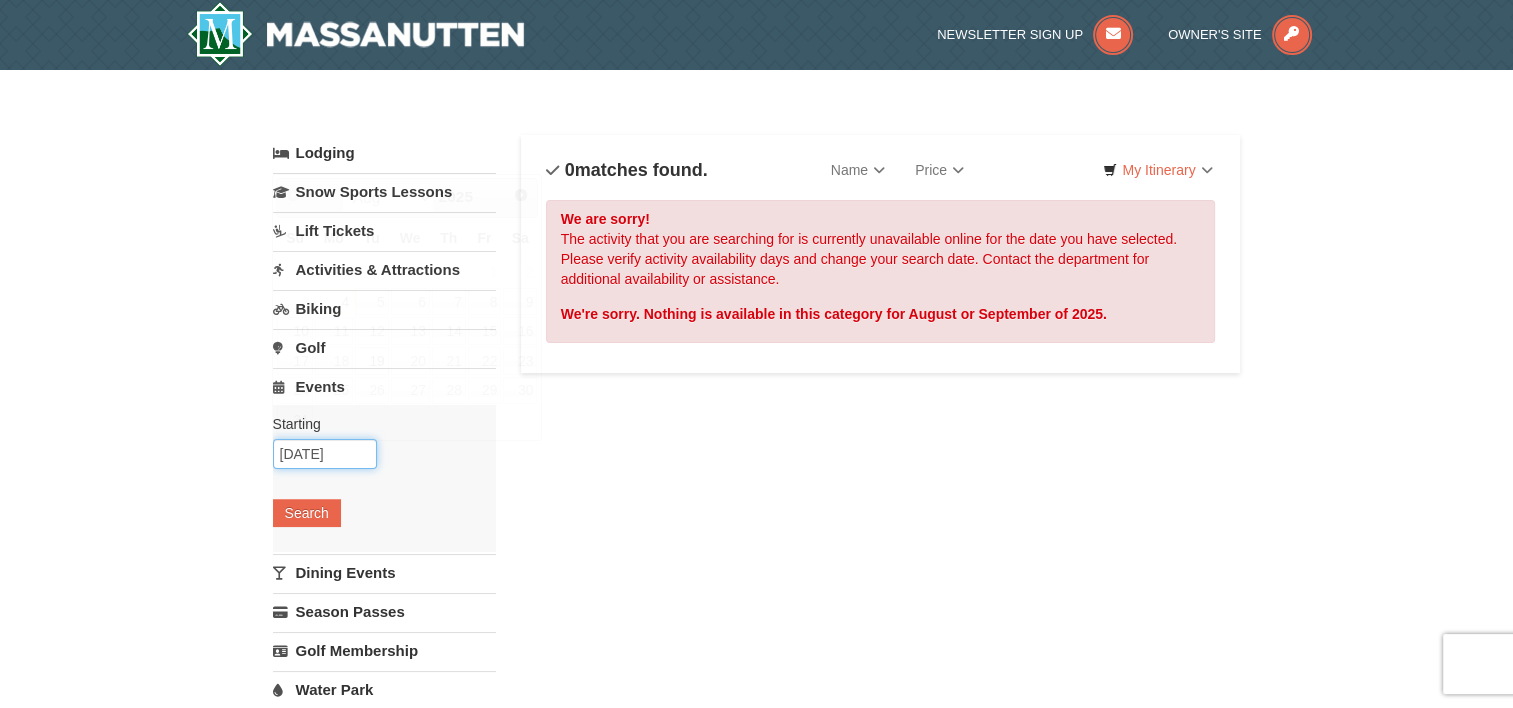 click on "[DATE]" at bounding box center [325, 454] 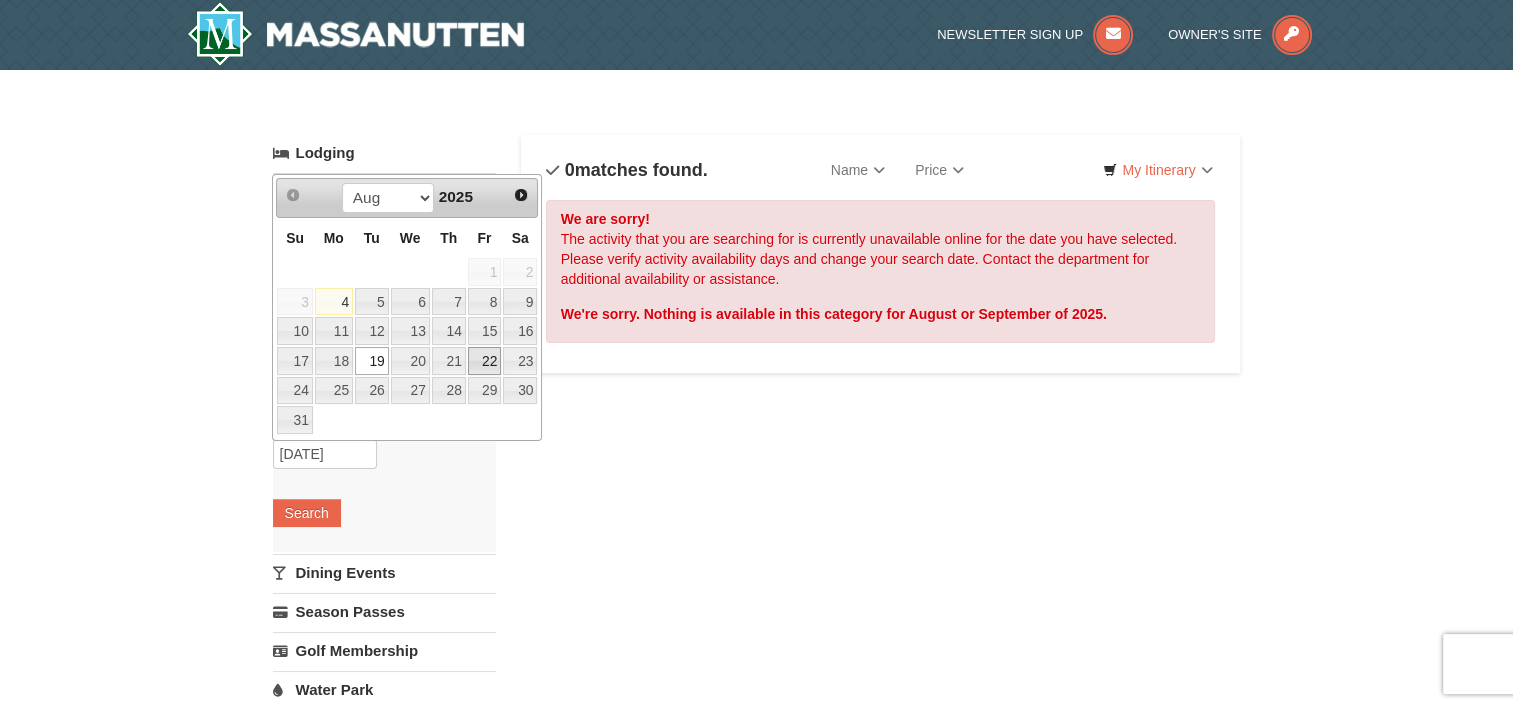 click on "22" at bounding box center [485, 361] 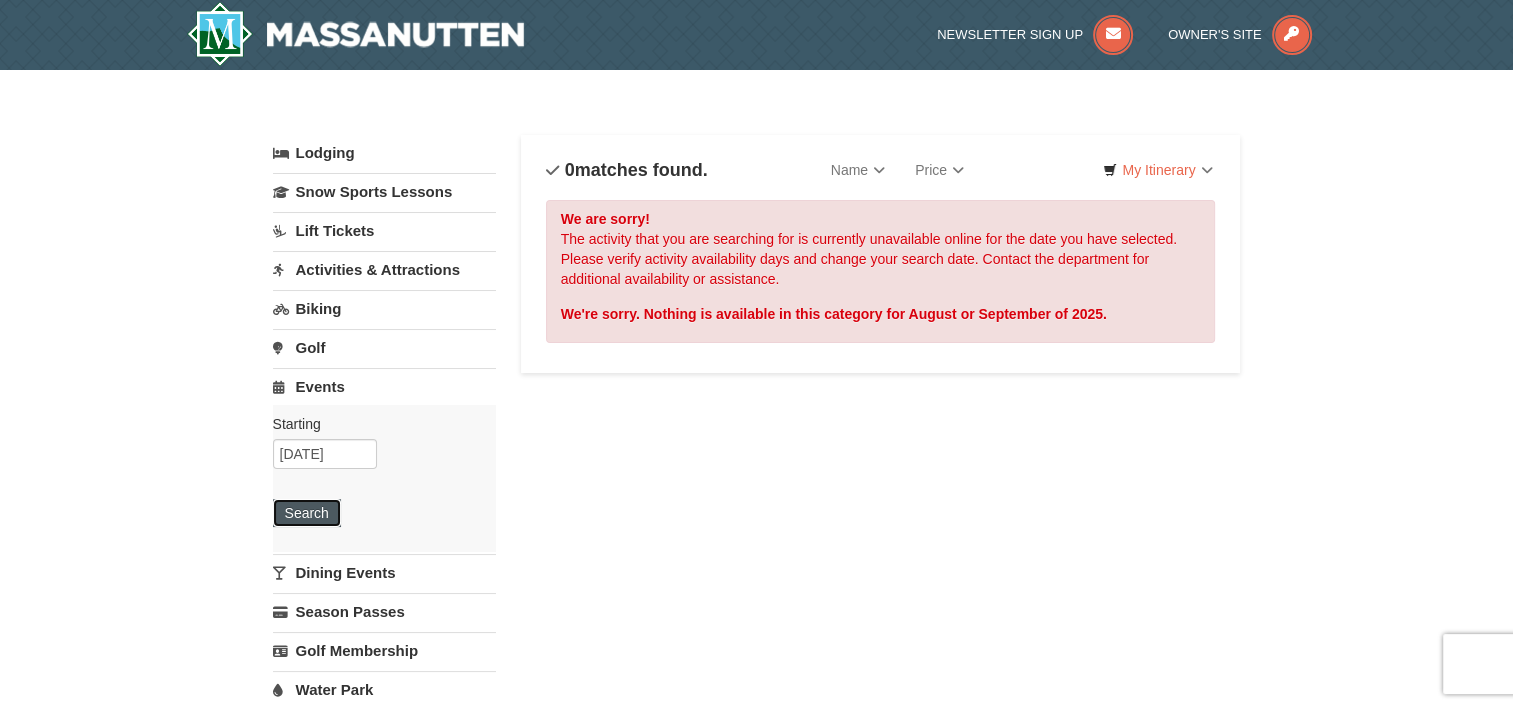 click on "Search" at bounding box center (307, 513) 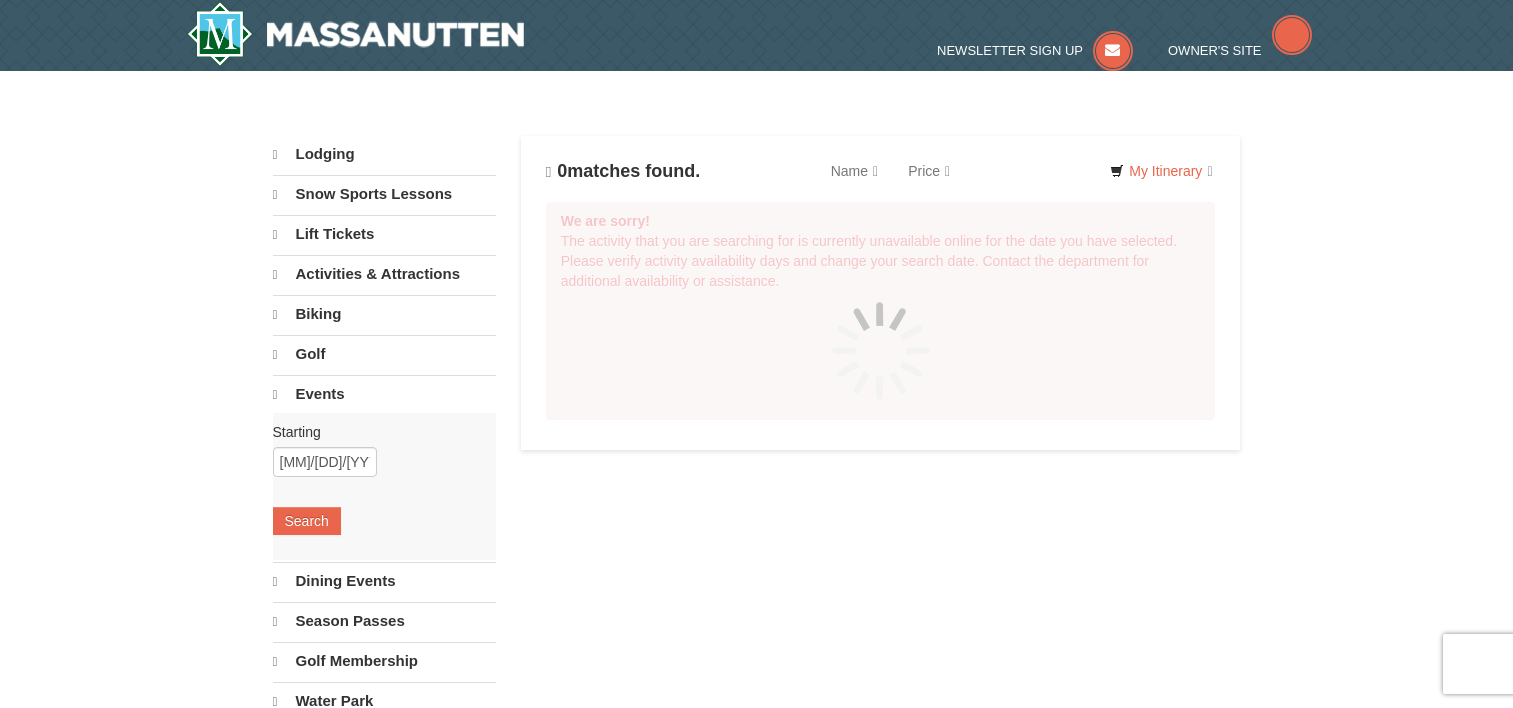scroll, scrollTop: 0, scrollLeft: 0, axis: both 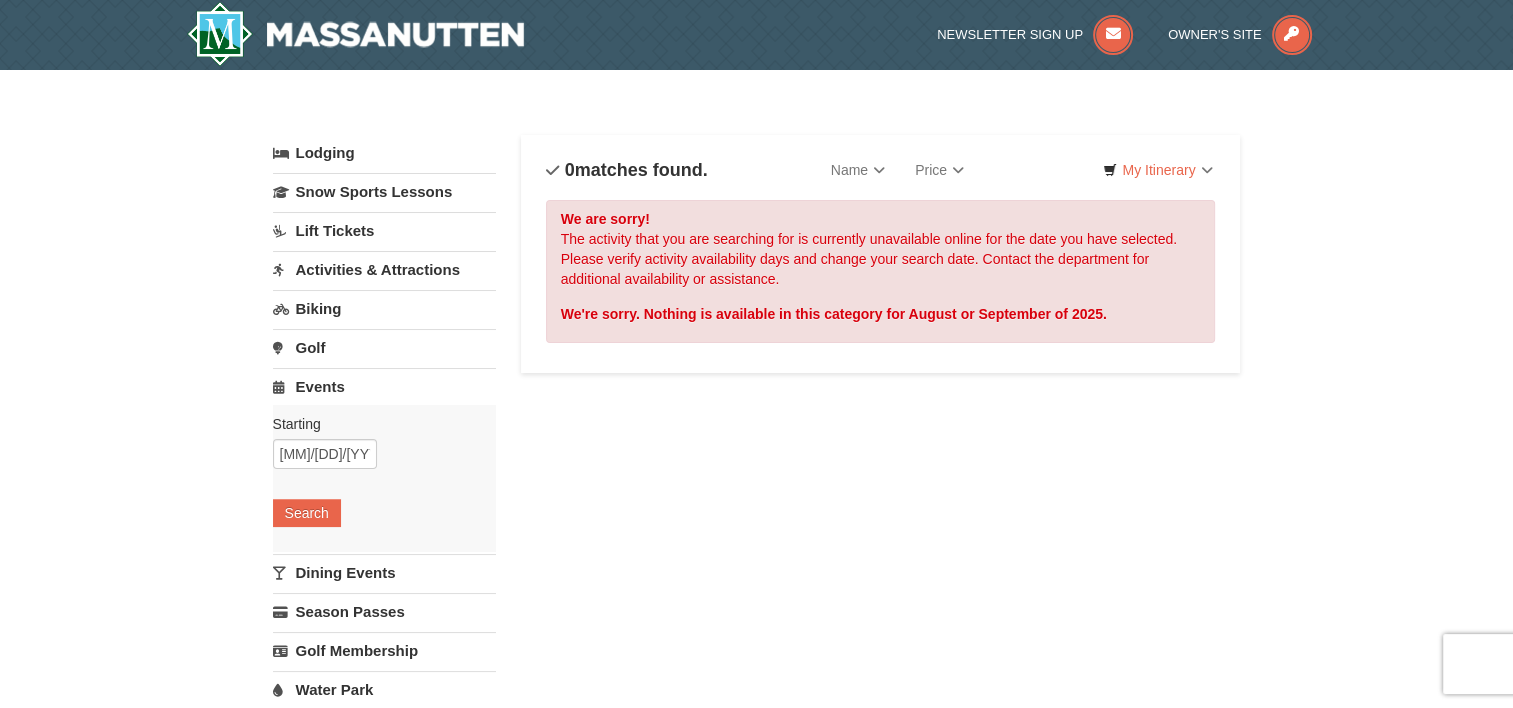 click on "Activities & Attractions" at bounding box center (384, 269) 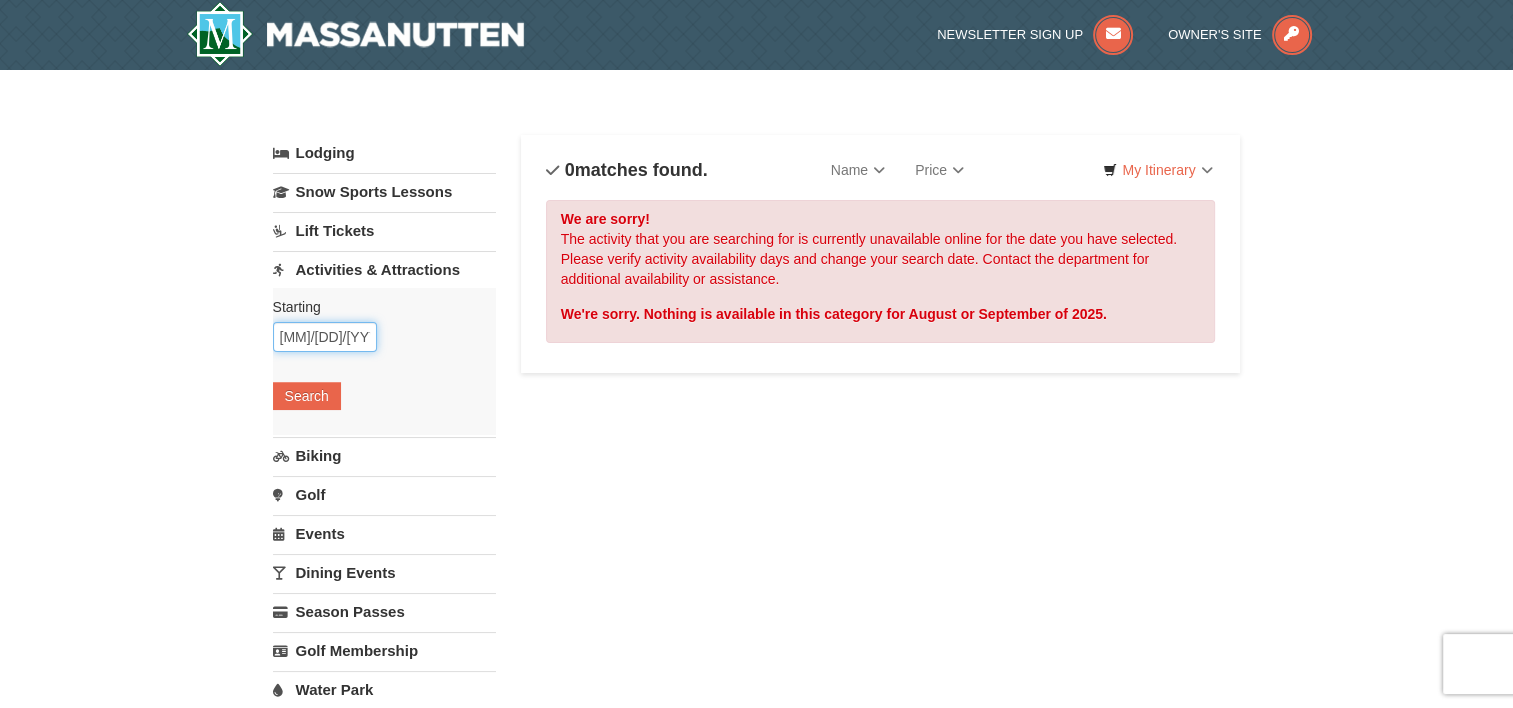 click on "08/22/2025" at bounding box center [325, 337] 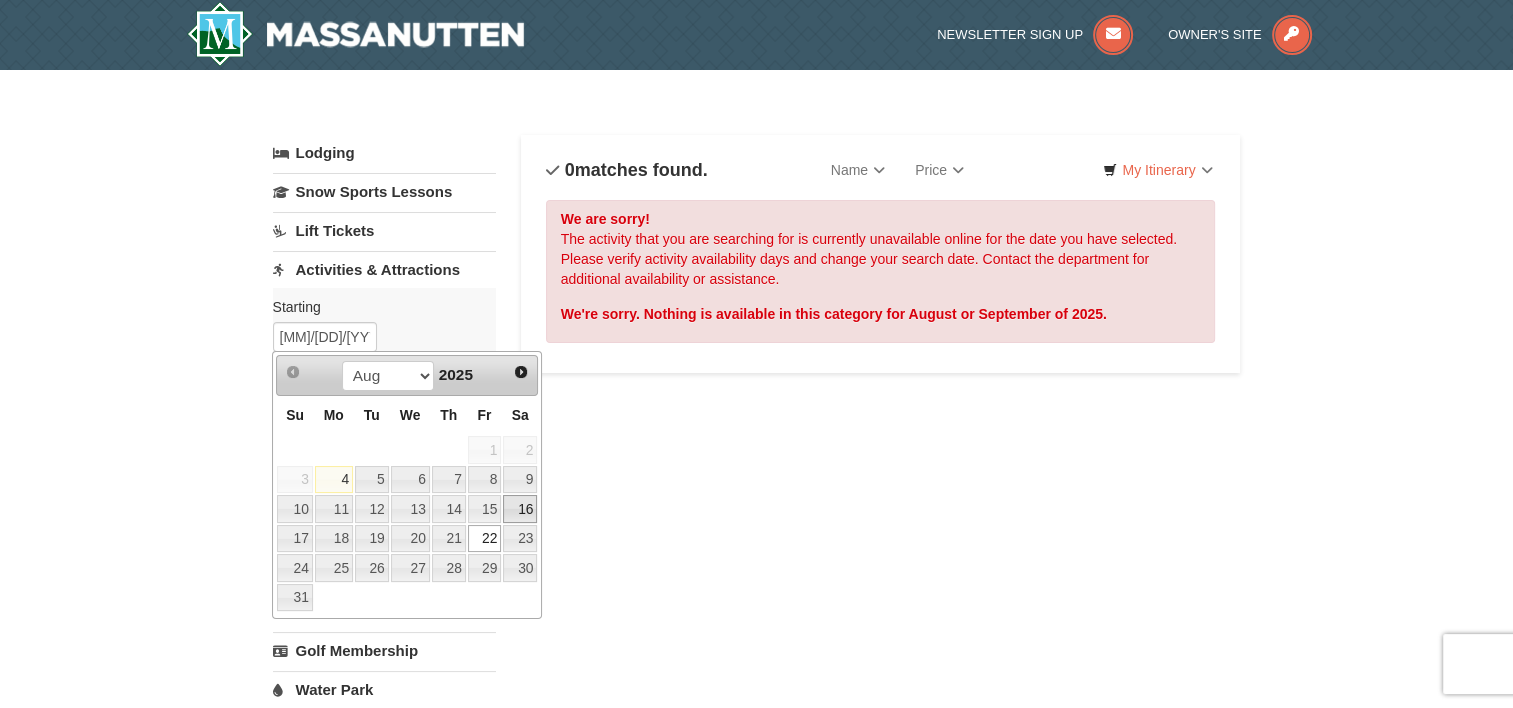 click on "16" at bounding box center (520, 509) 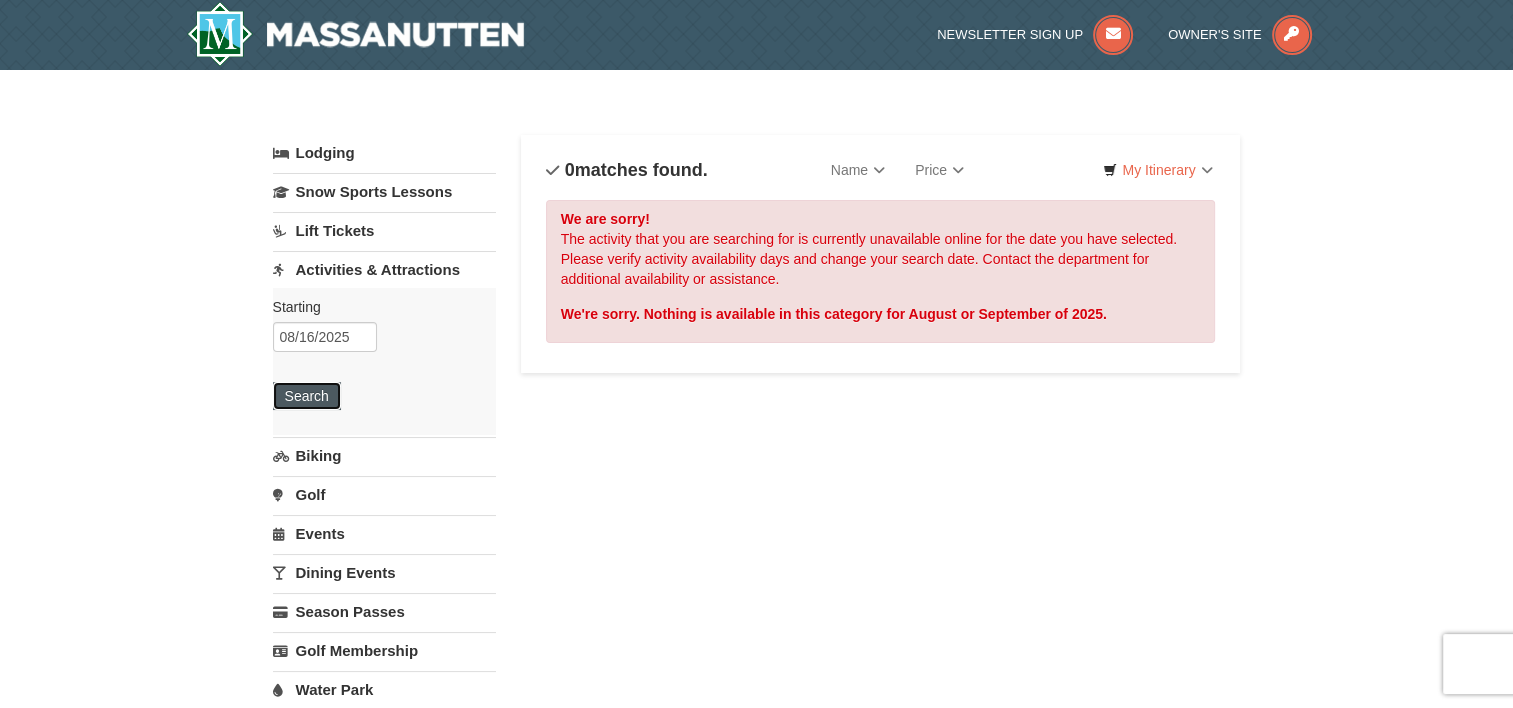 click on "Search" at bounding box center [307, 396] 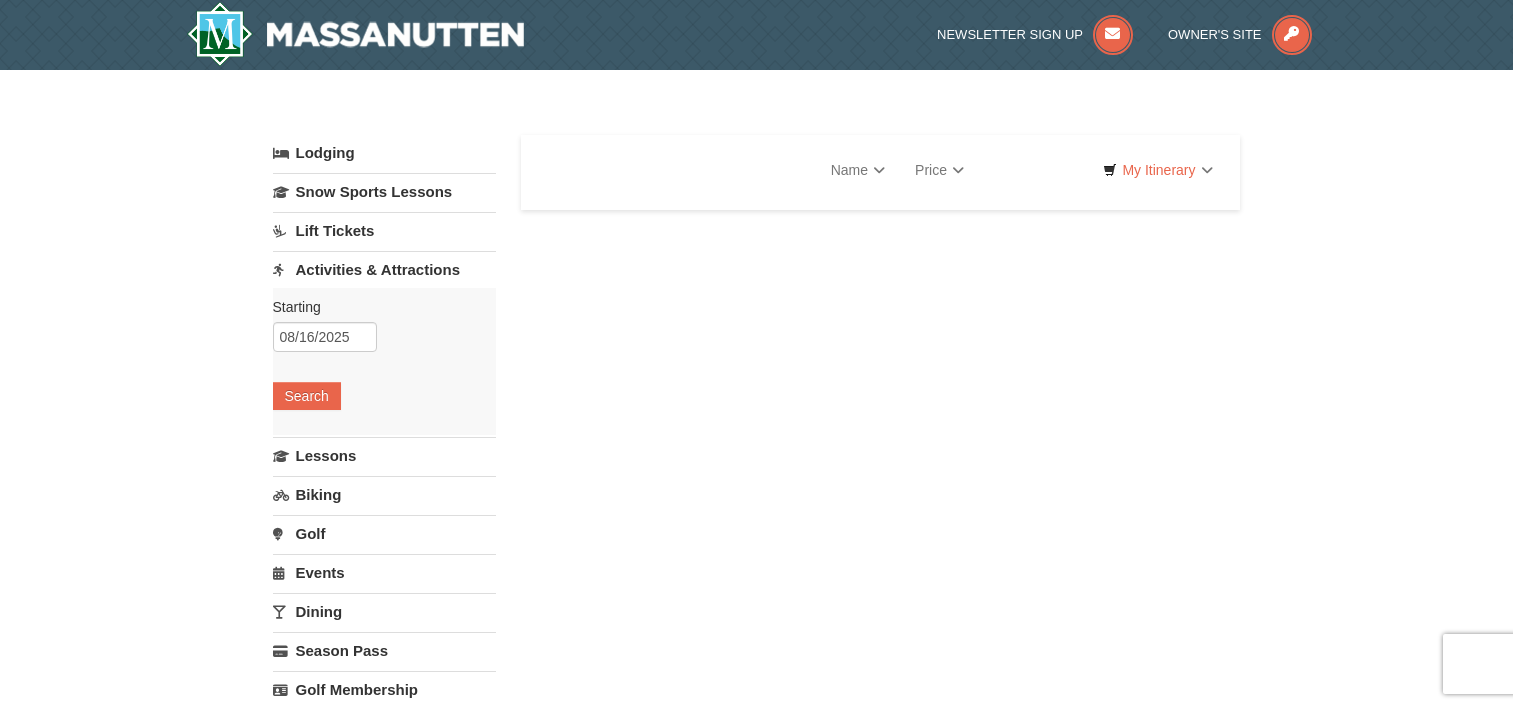 scroll, scrollTop: 0, scrollLeft: 0, axis: both 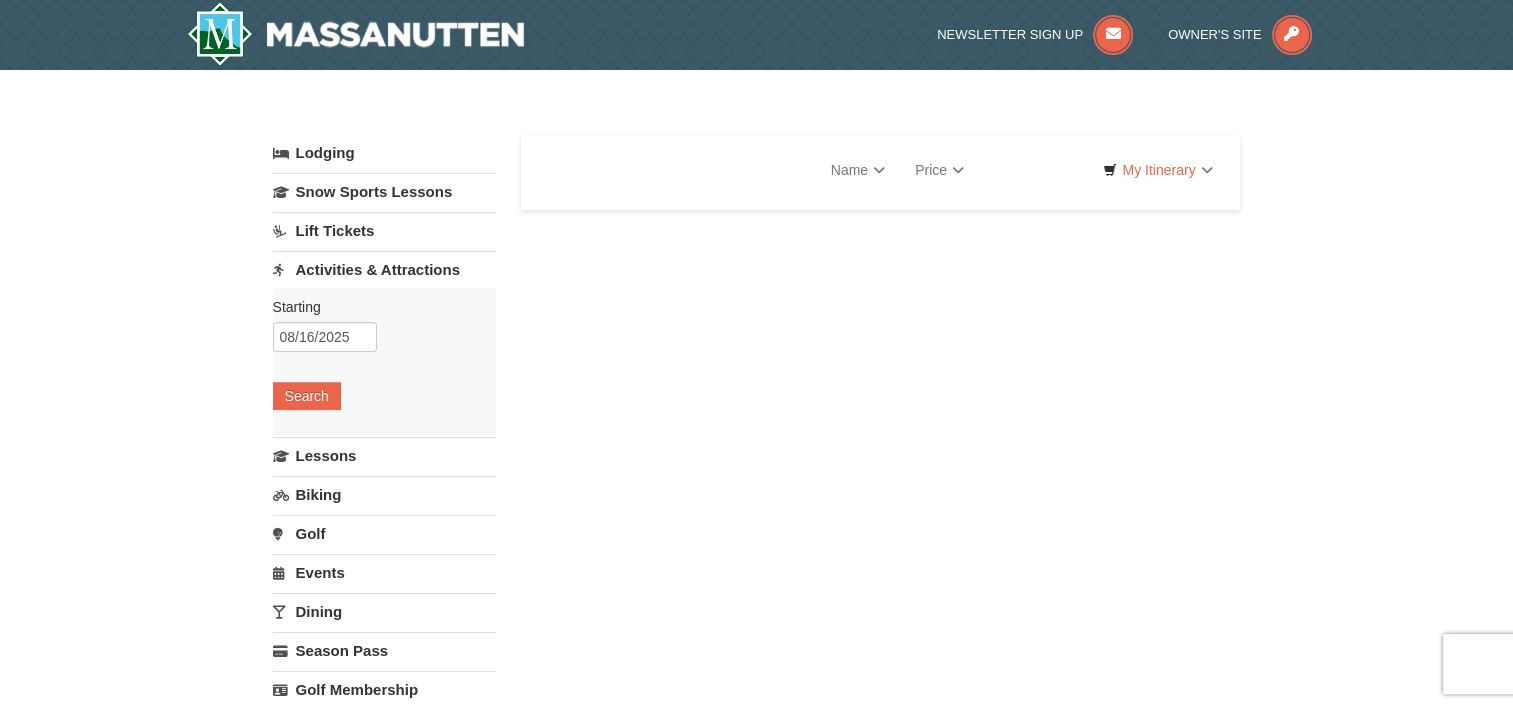 select on "8" 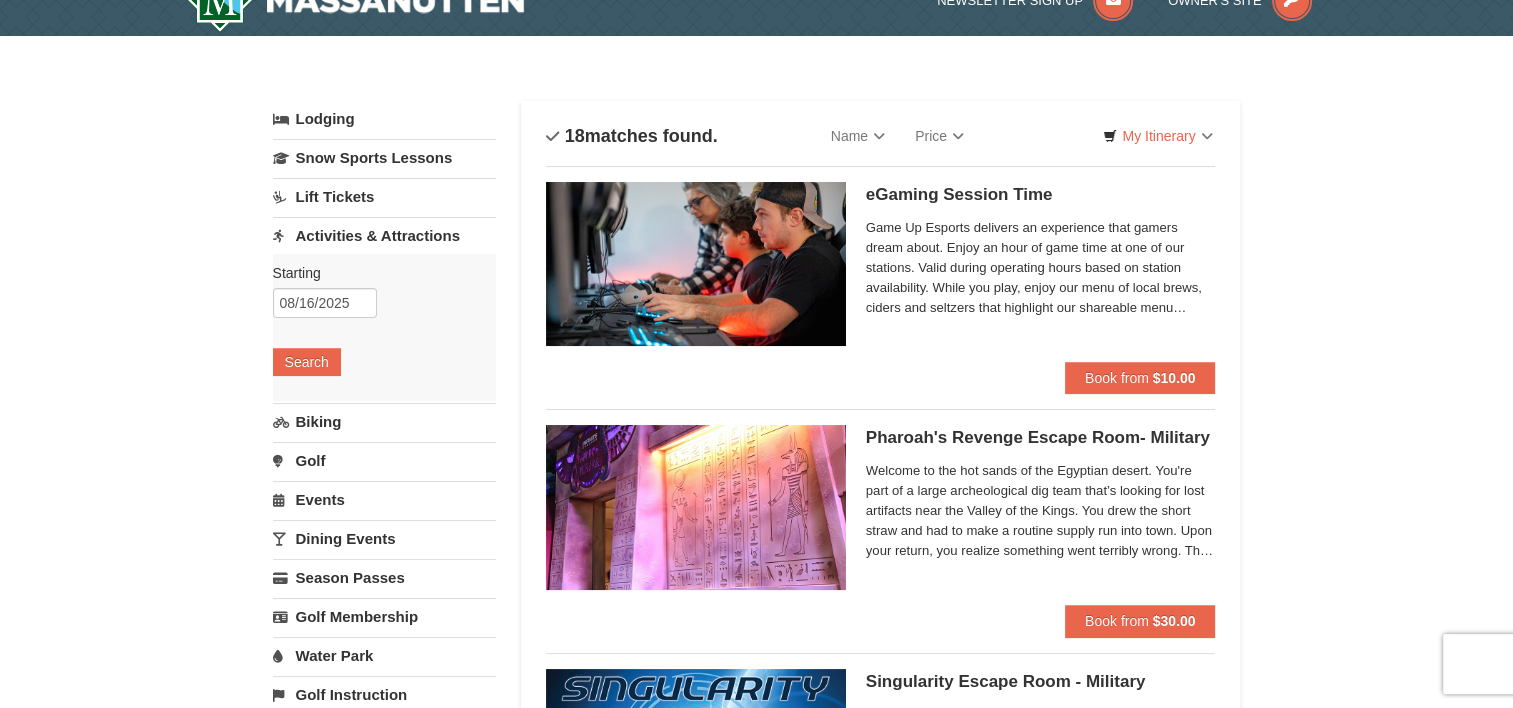 scroll, scrollTop: 0, scrollLeft: 0, axis: both 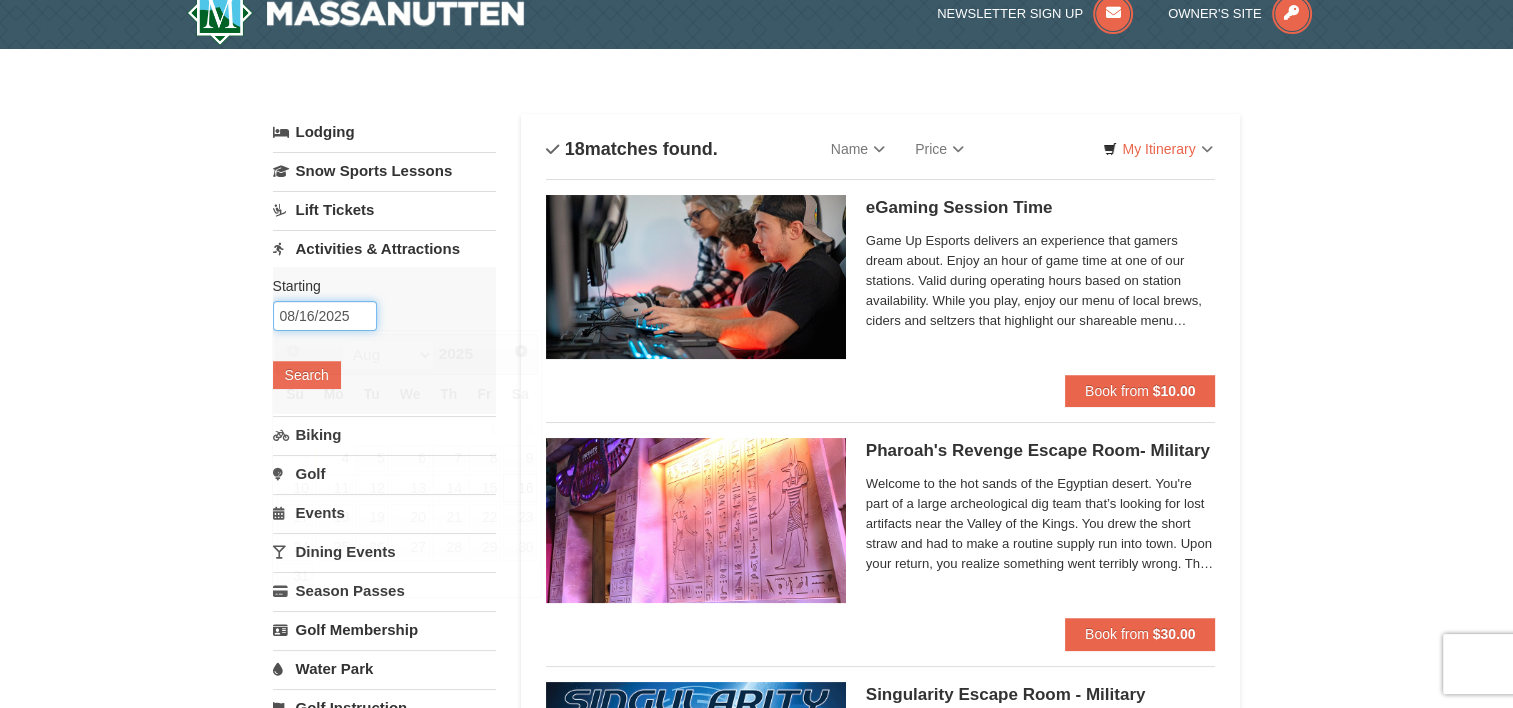 click on "08/16/2025" at bounding box center [325, 316] 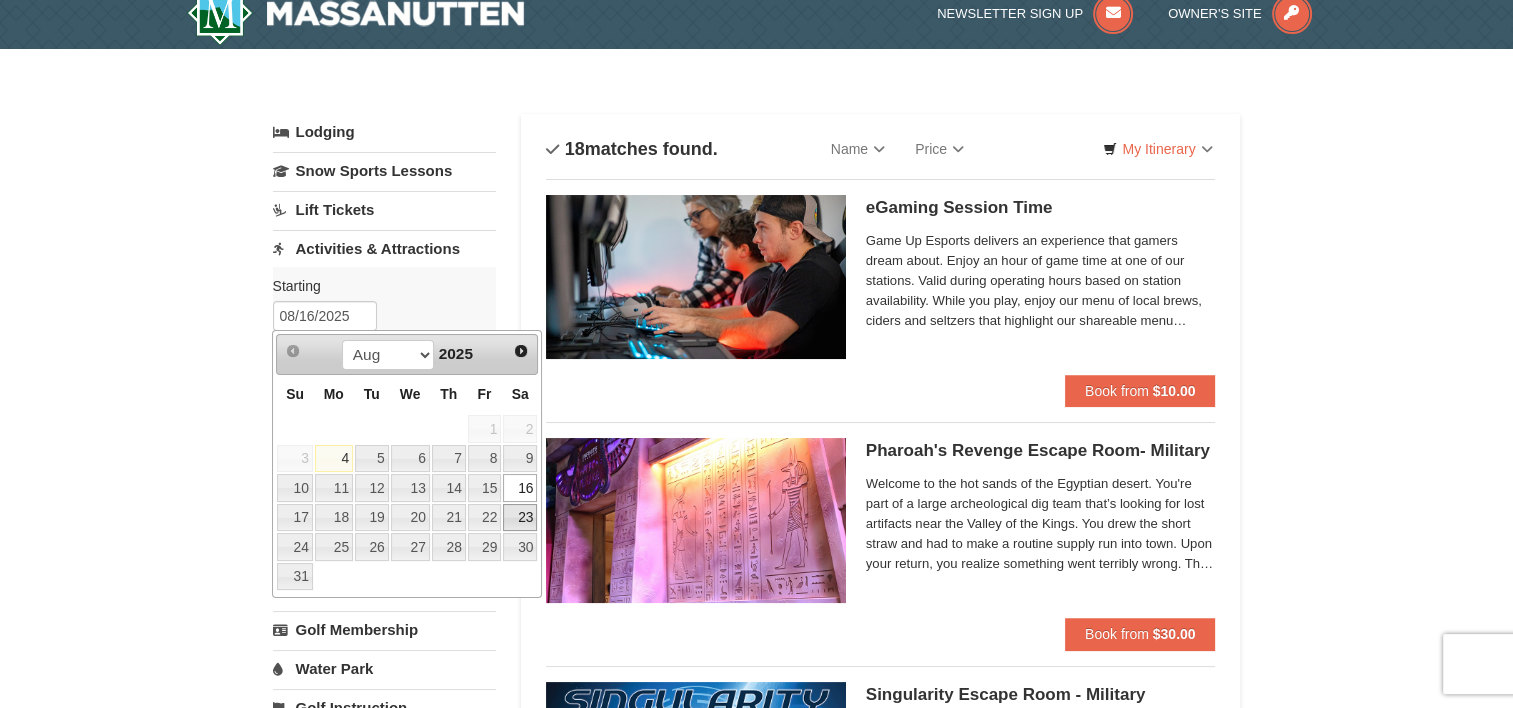 click on "23" at bounding box center (520, 518) 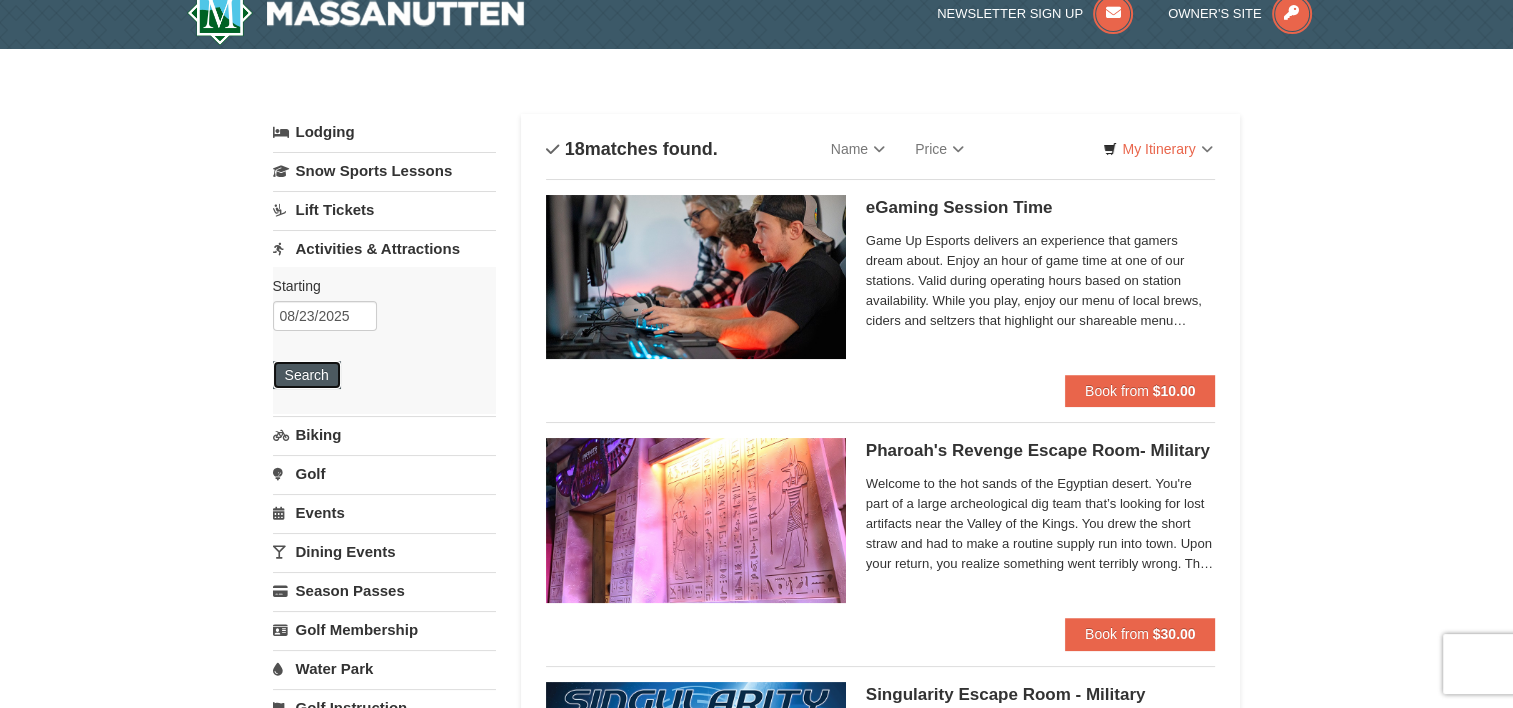 click on "Search" at bounding box center (307, 375) 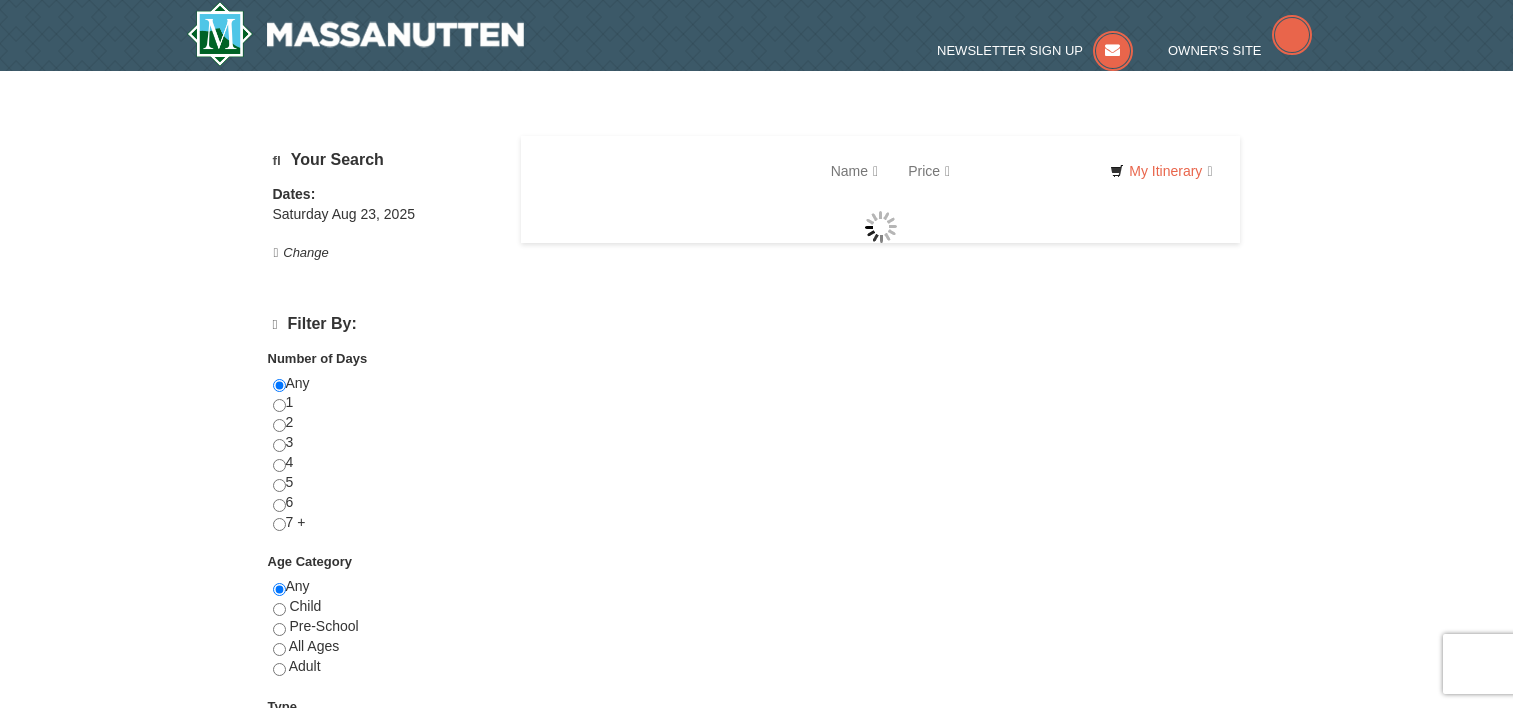scroll, scrollTop: 0, scrollLeft: 0, axis: both 